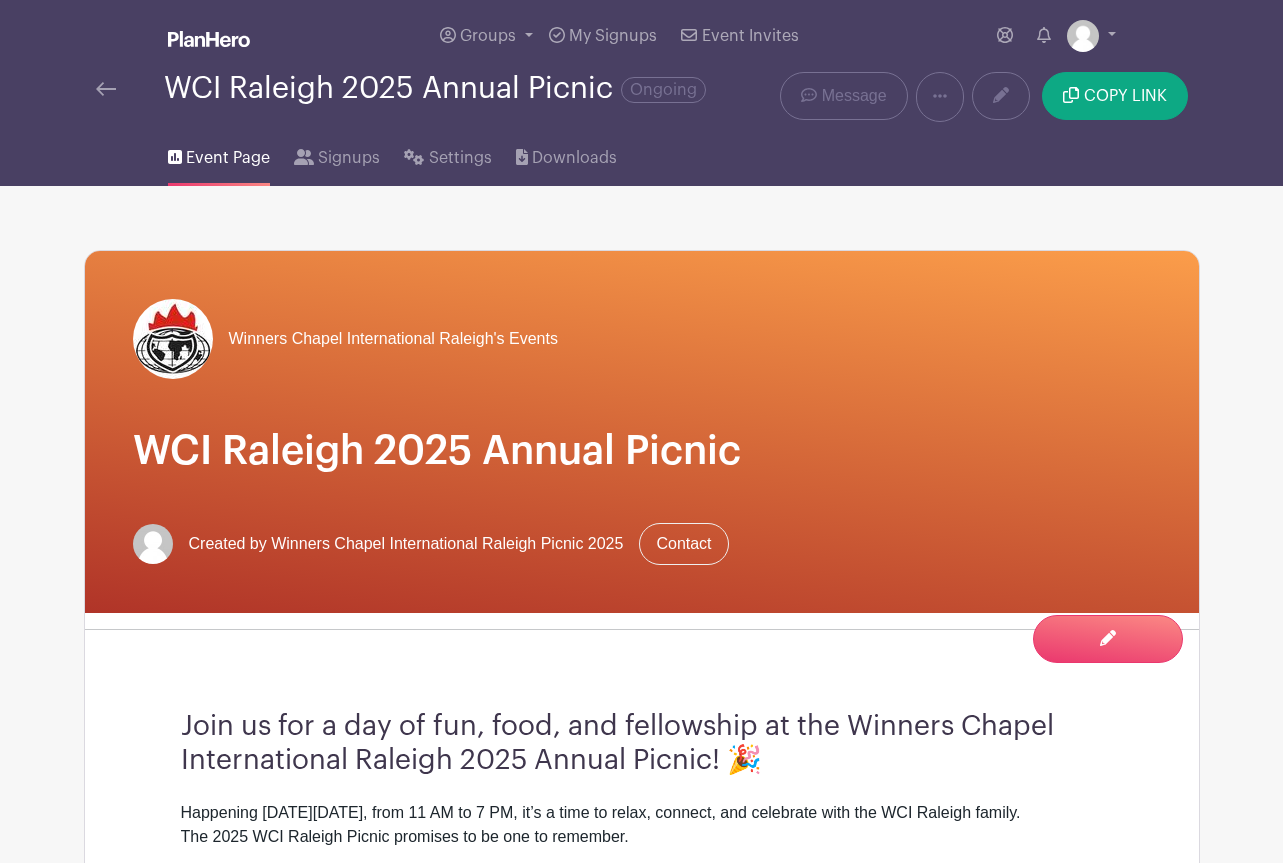 scroll, scrollTop: 3947, scrollLeft: 0, axis: vertical 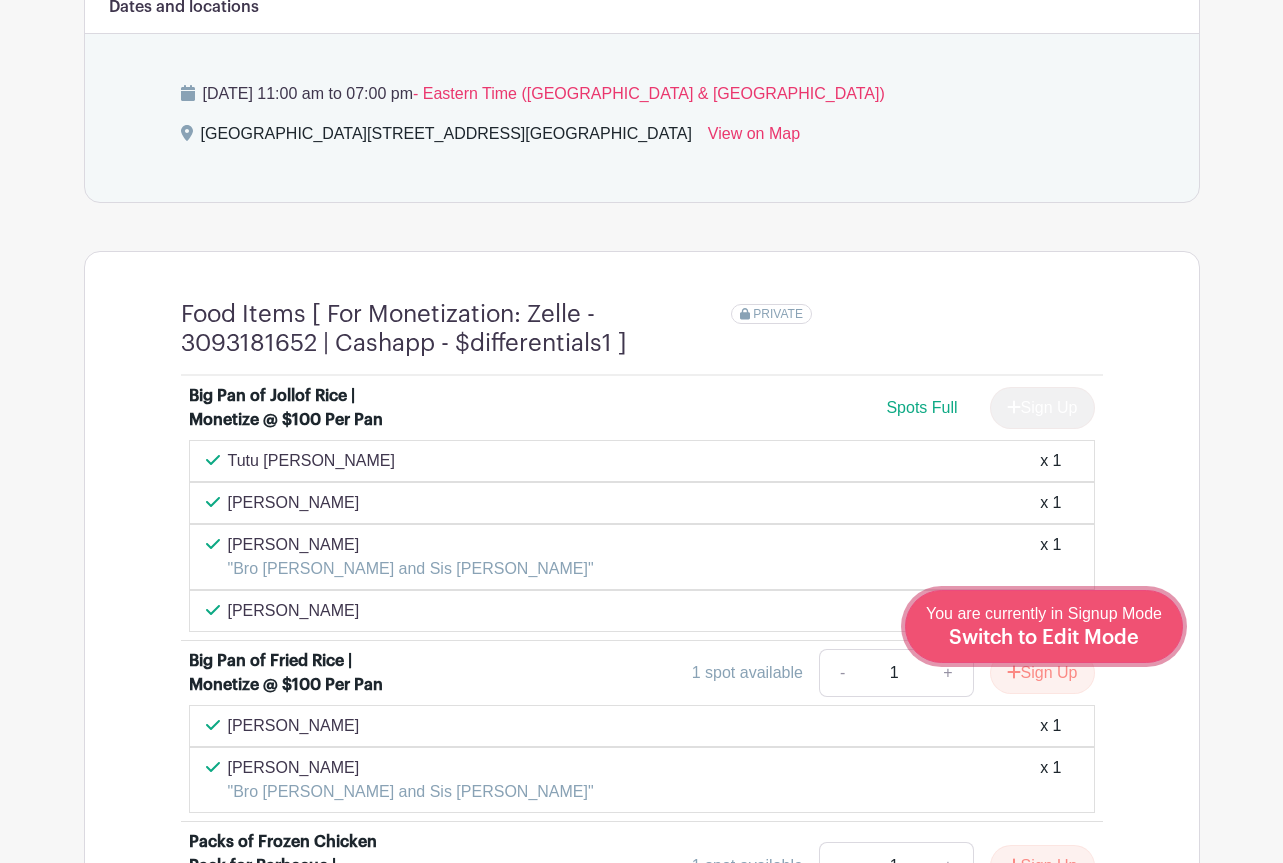click on "Switch to Edit Mode" at bounding box center (1044, 638) 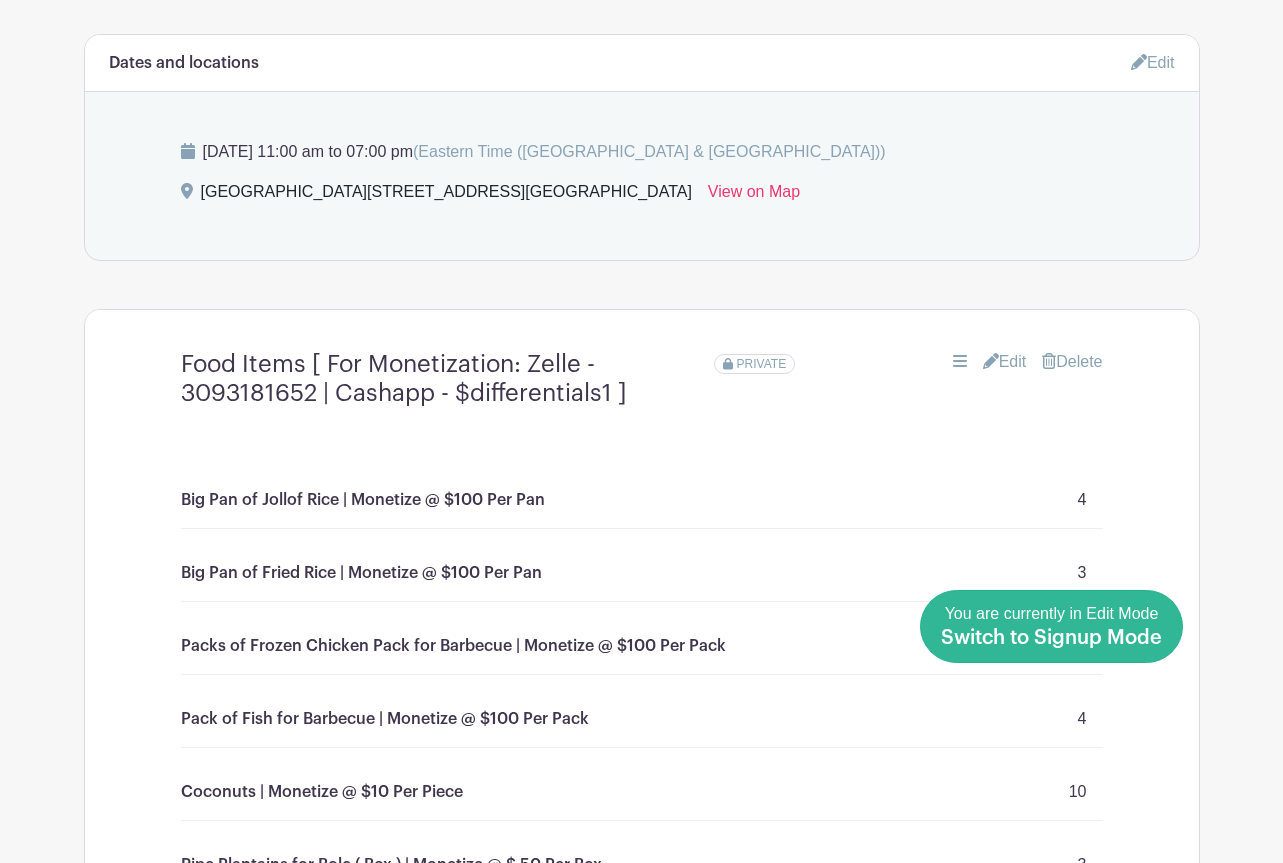 scroll, scrollTop: 1292, scrollLeft: 0, axis: vertical 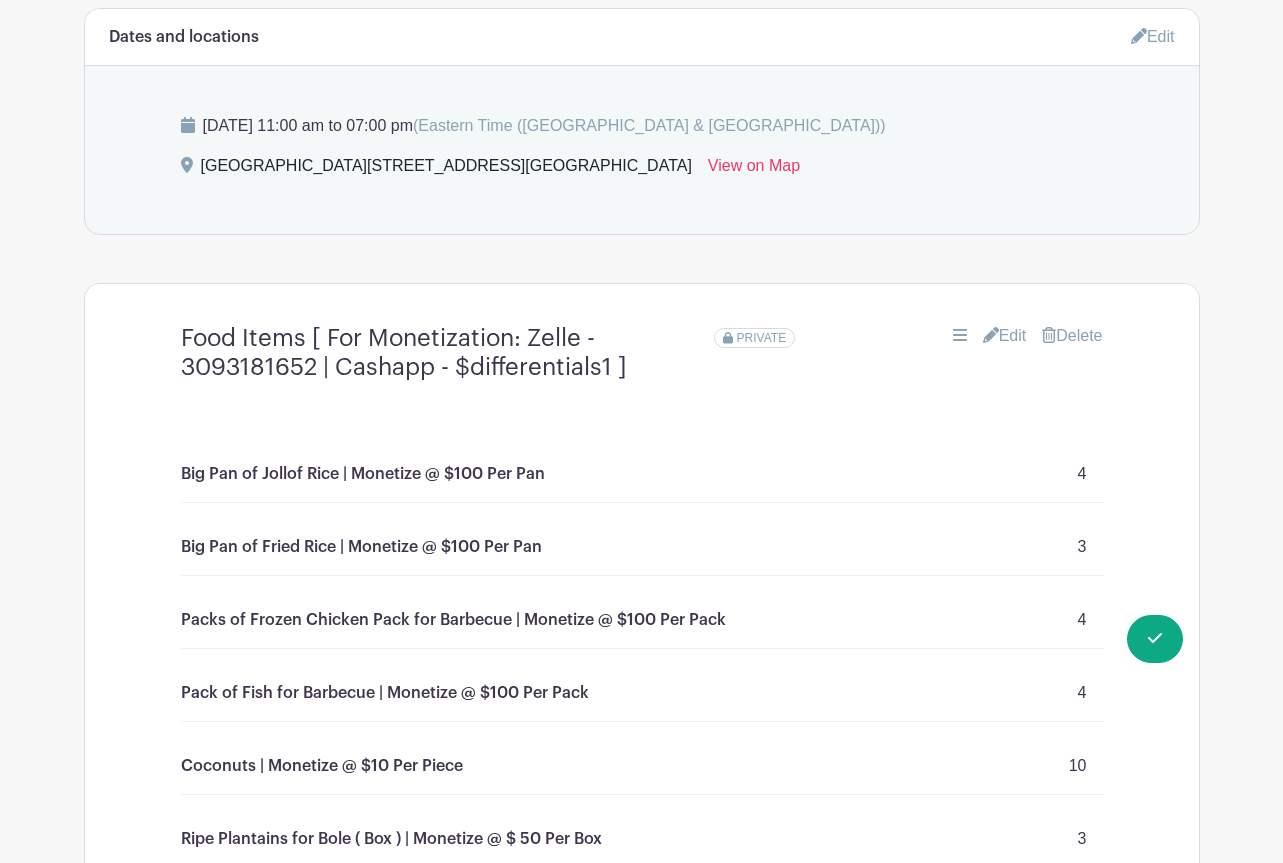 click on "Edit" at bounding box center (1005, 336) 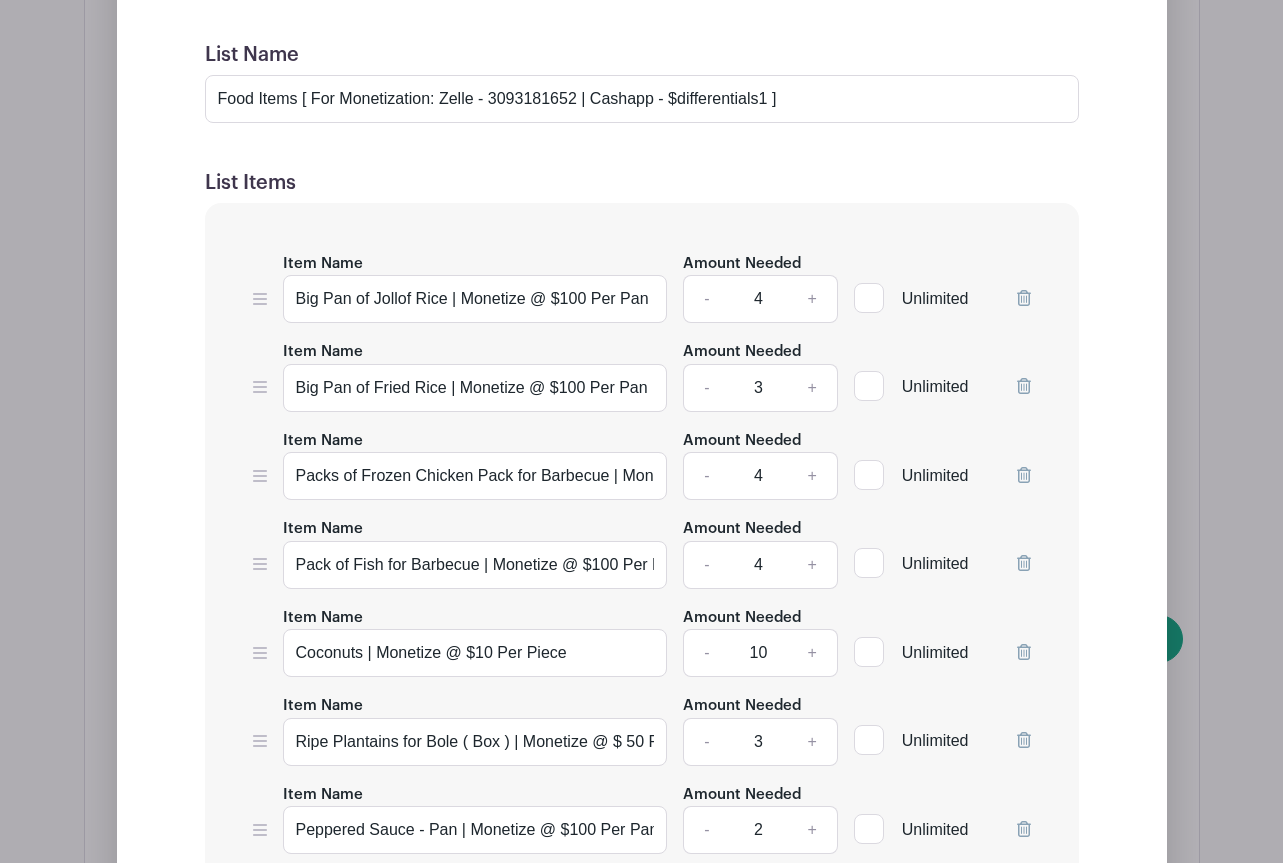 scroll, scrollTop: 1833, scrollLeft: 0, axis: vertical 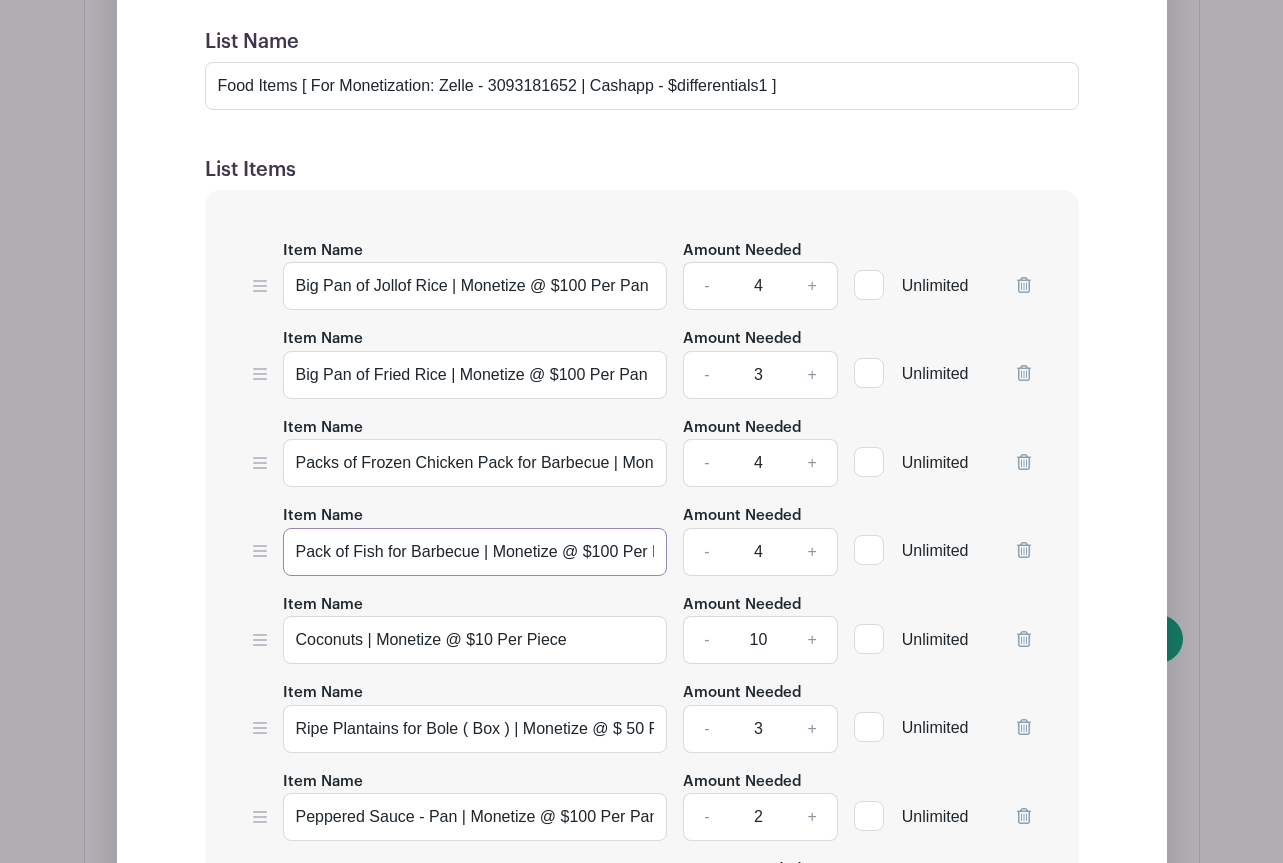 drag, startPoint x: 331, startPoint y: 566, endPoint x: 296, endPoint y: 571, distance: 35.35534 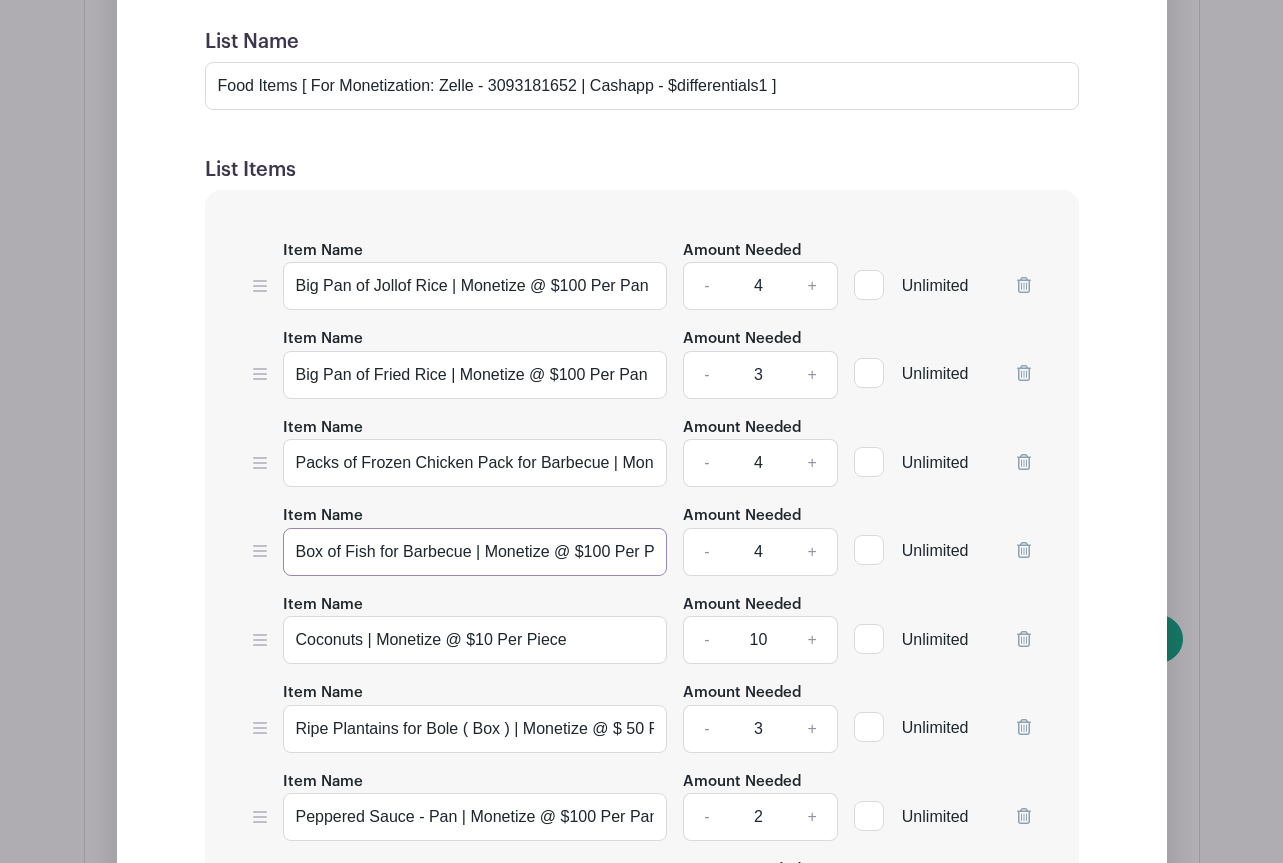 click on "Box of Fish for Barbecue | Monetize @ $100 Per Pack" at bounding box center [475, 552] 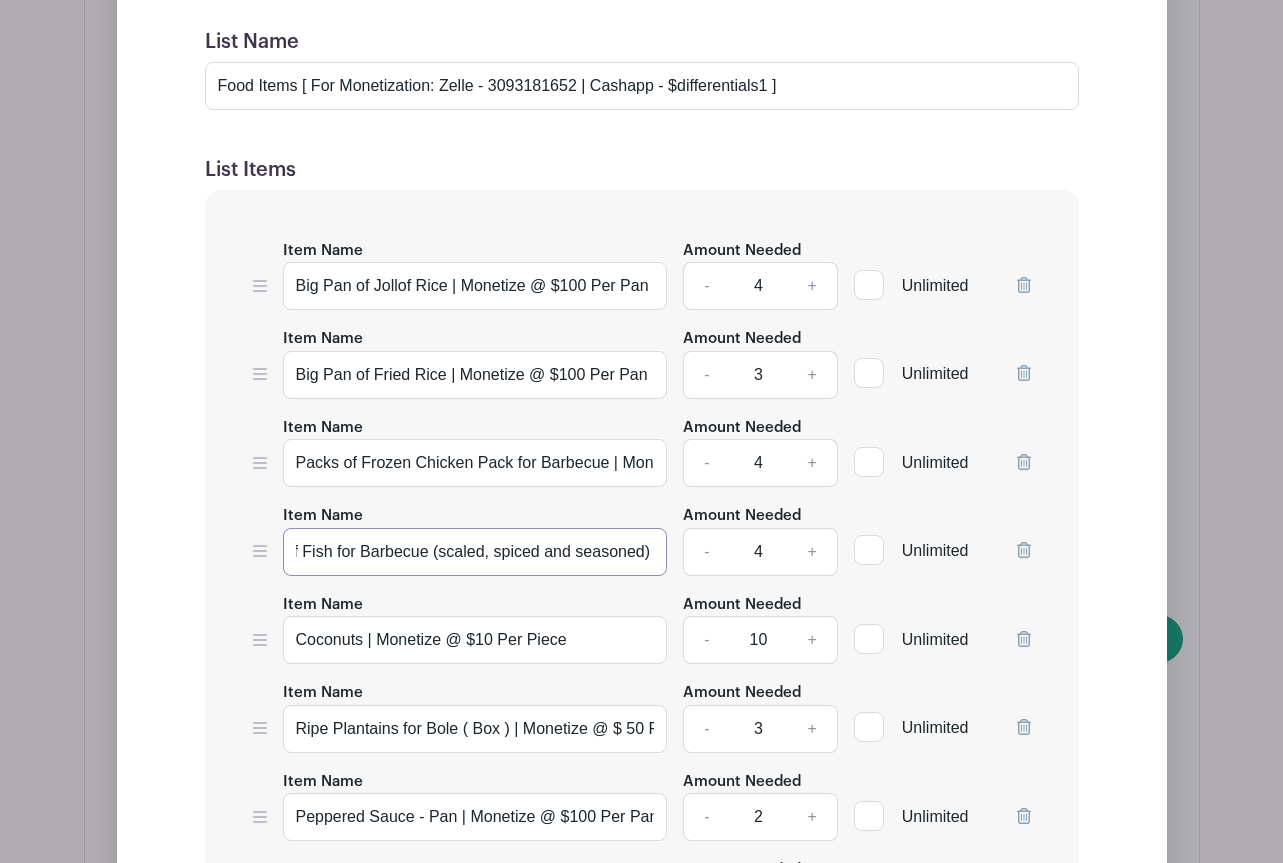 scroll, scrollTop: 0, scrollLeft: 48, axis: horizontal 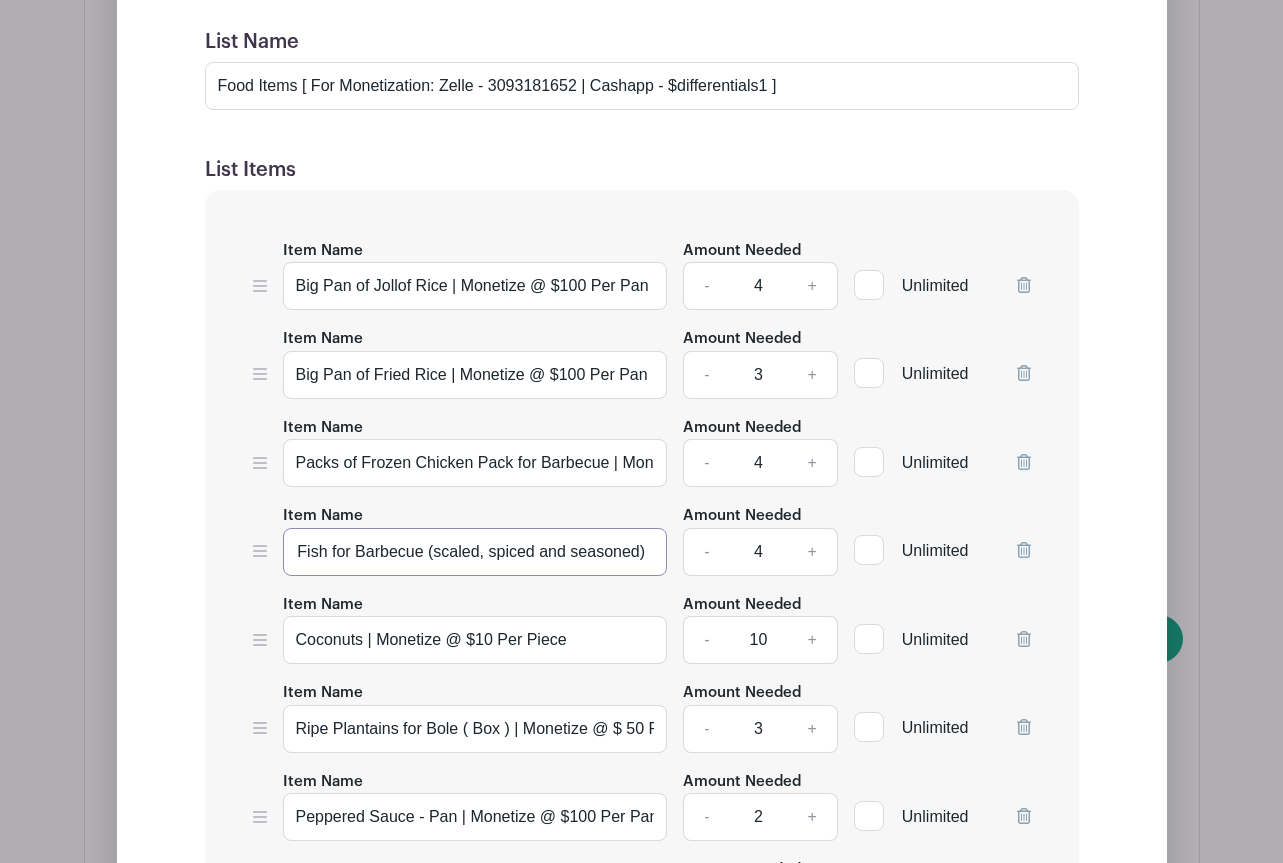 type on "Box of Fish for Barbecue (scaled, spiced and seasoned)  | Monetize @ $100 Per Pack" 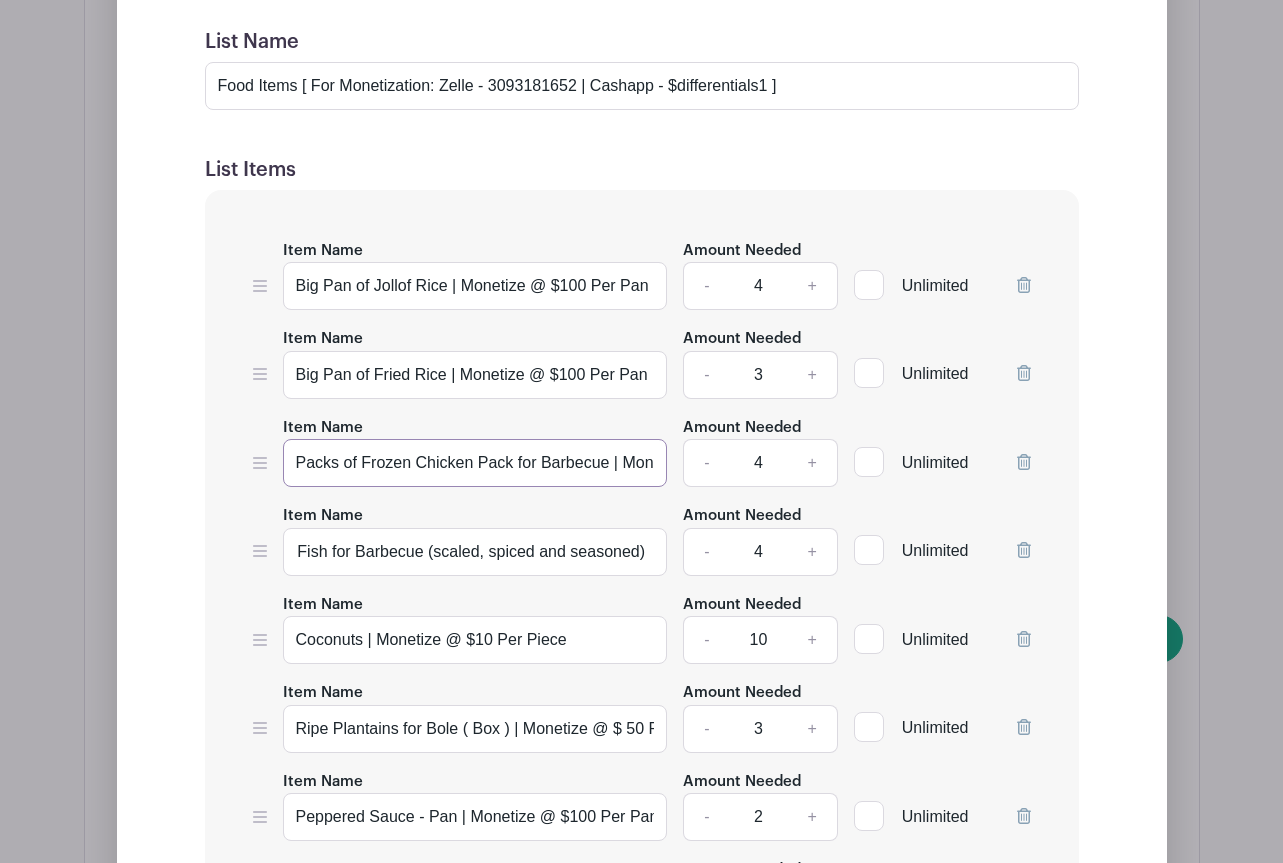 scroll, scrollTop: 0, scrollLeft: 0, axis: both 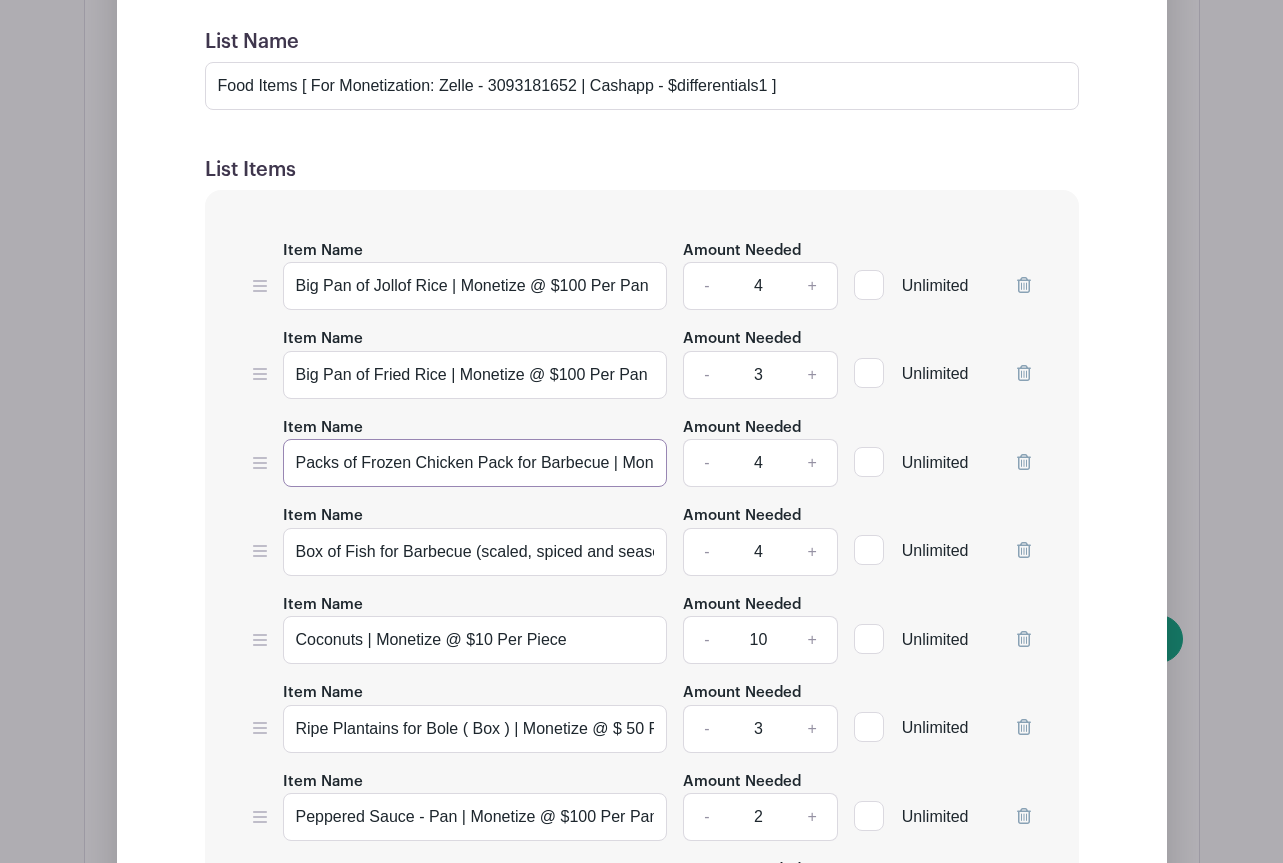 drag, startPoint x: 343, startPoint y: 474, endPoint x: 290, endPoint y: 475, distance: 53.009434 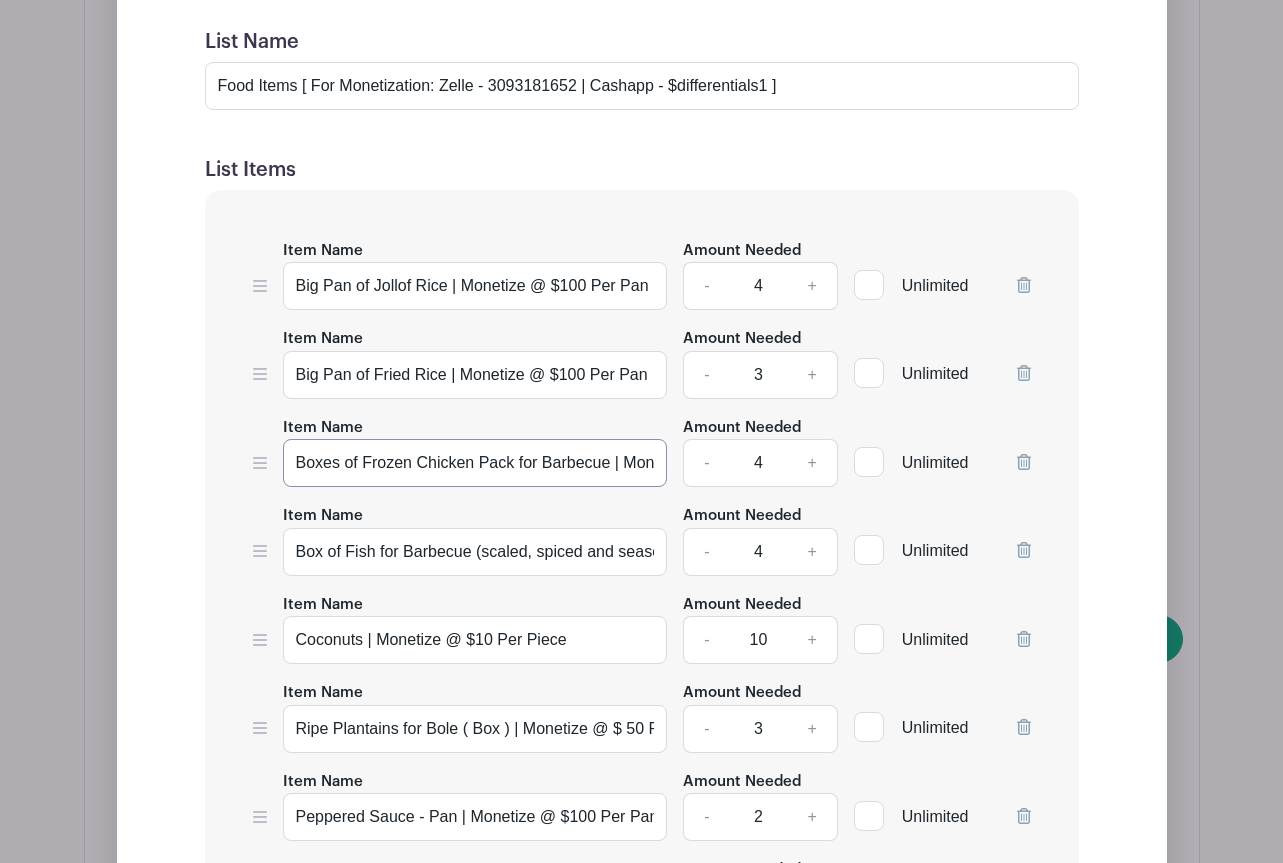 type on "Boxes of Frozen Chicken Pack for Barbecue | Monetize @ $100 Per Pack" 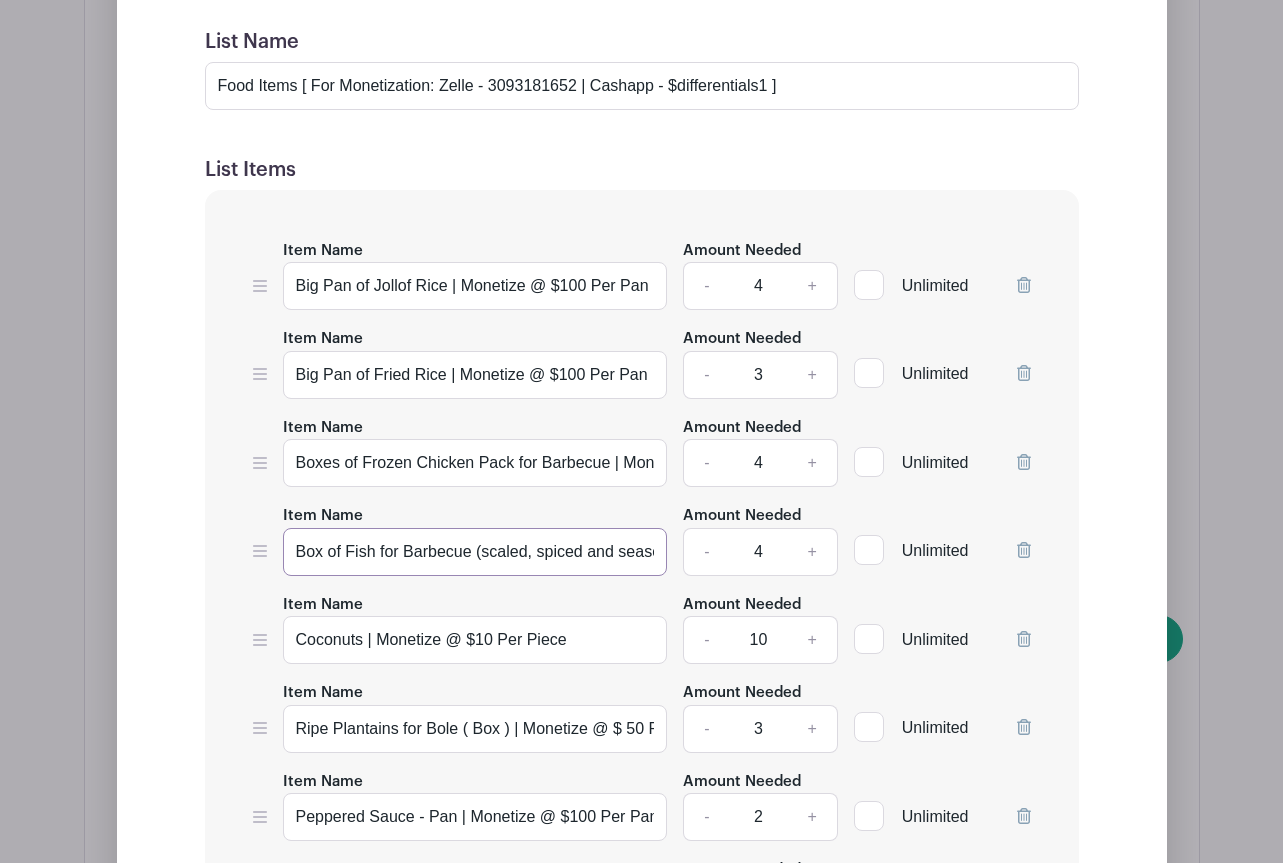 click on "Box of Fish for Barbecue (scaled, spiced and seasoned)  | Monetize @ $100 Per Pack" at bounding box center [475, 552] 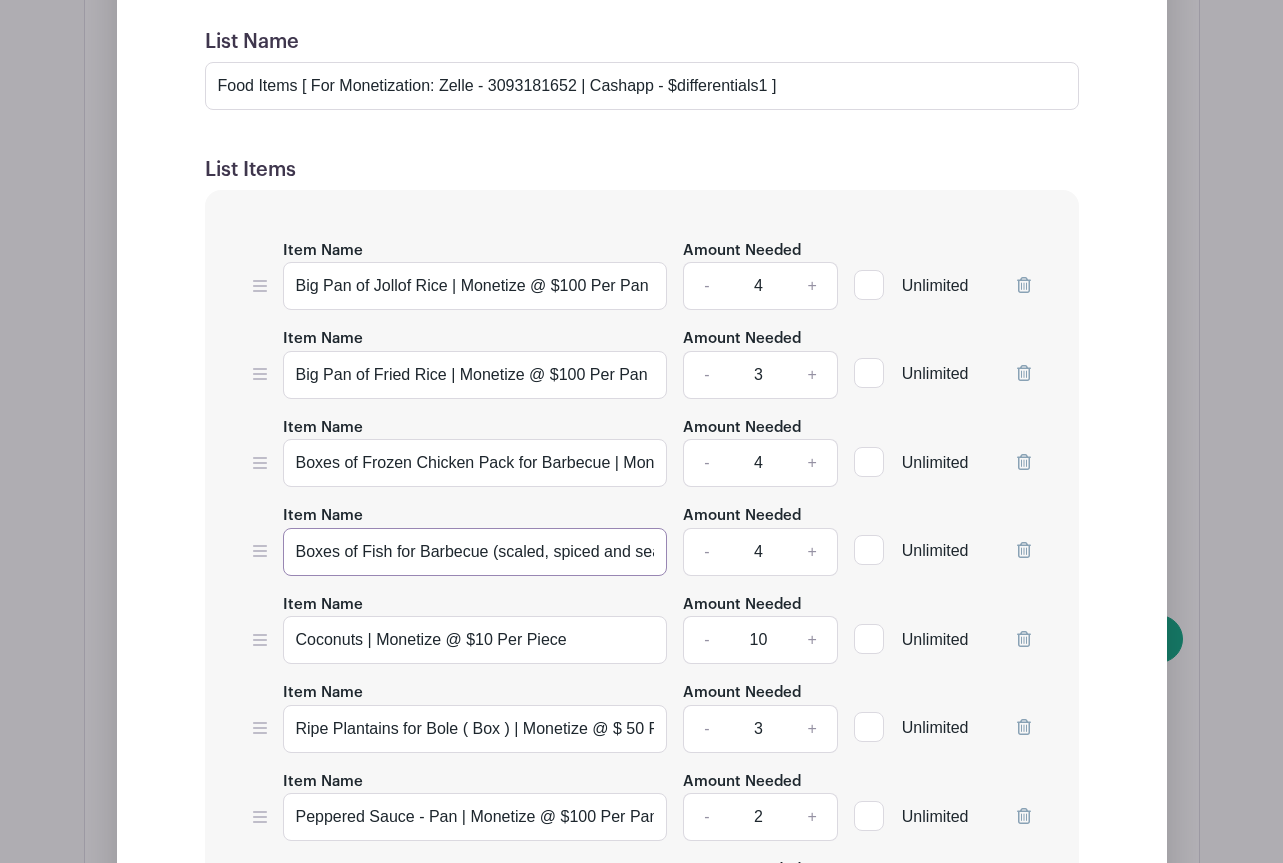 type on "Boxes of Fish for Barbecue (scaled, spiced and seasoned)  | Monetize @ $100 Per Pack" 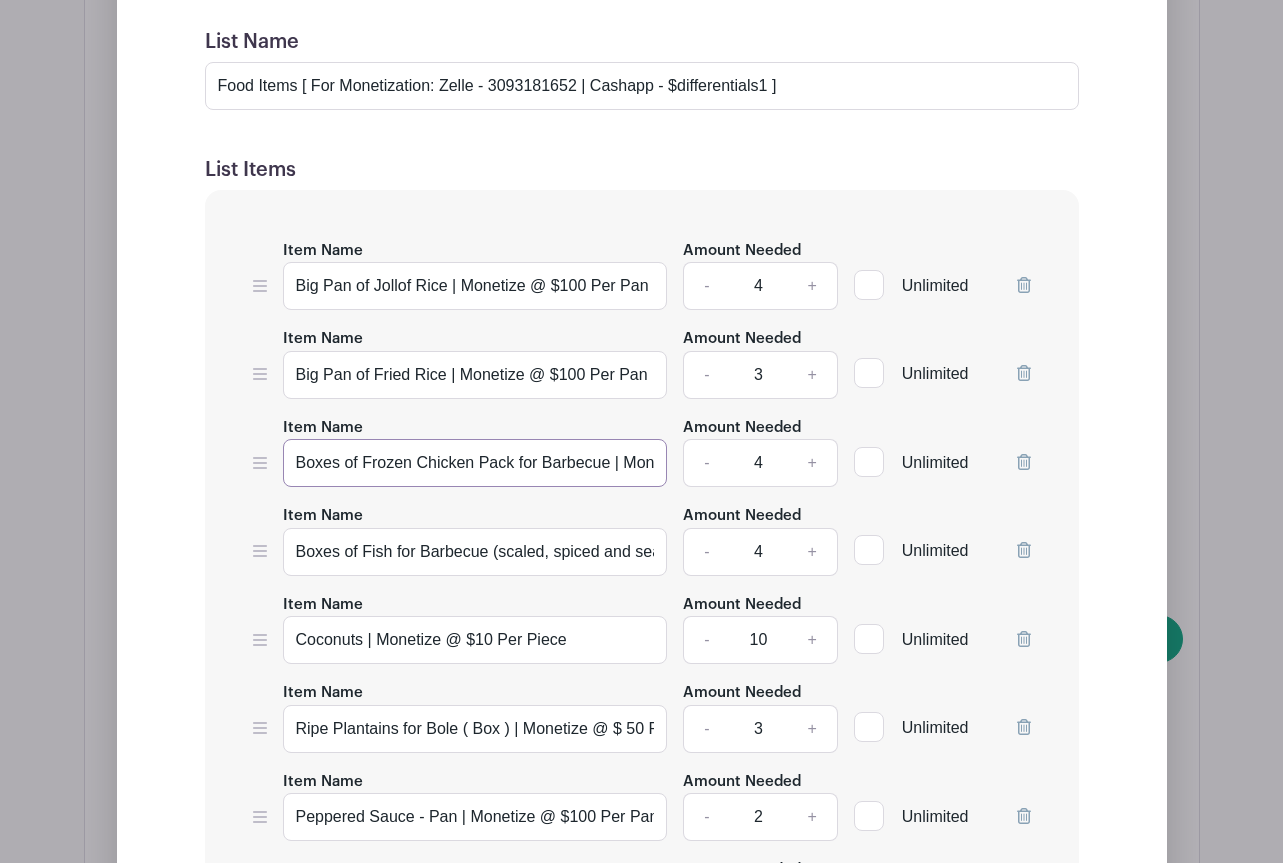 click on "Boxes of Frozen Chicken Pack for Barbecue | Monetize @ $100 Per Pack" at bounding box center (475, 463) 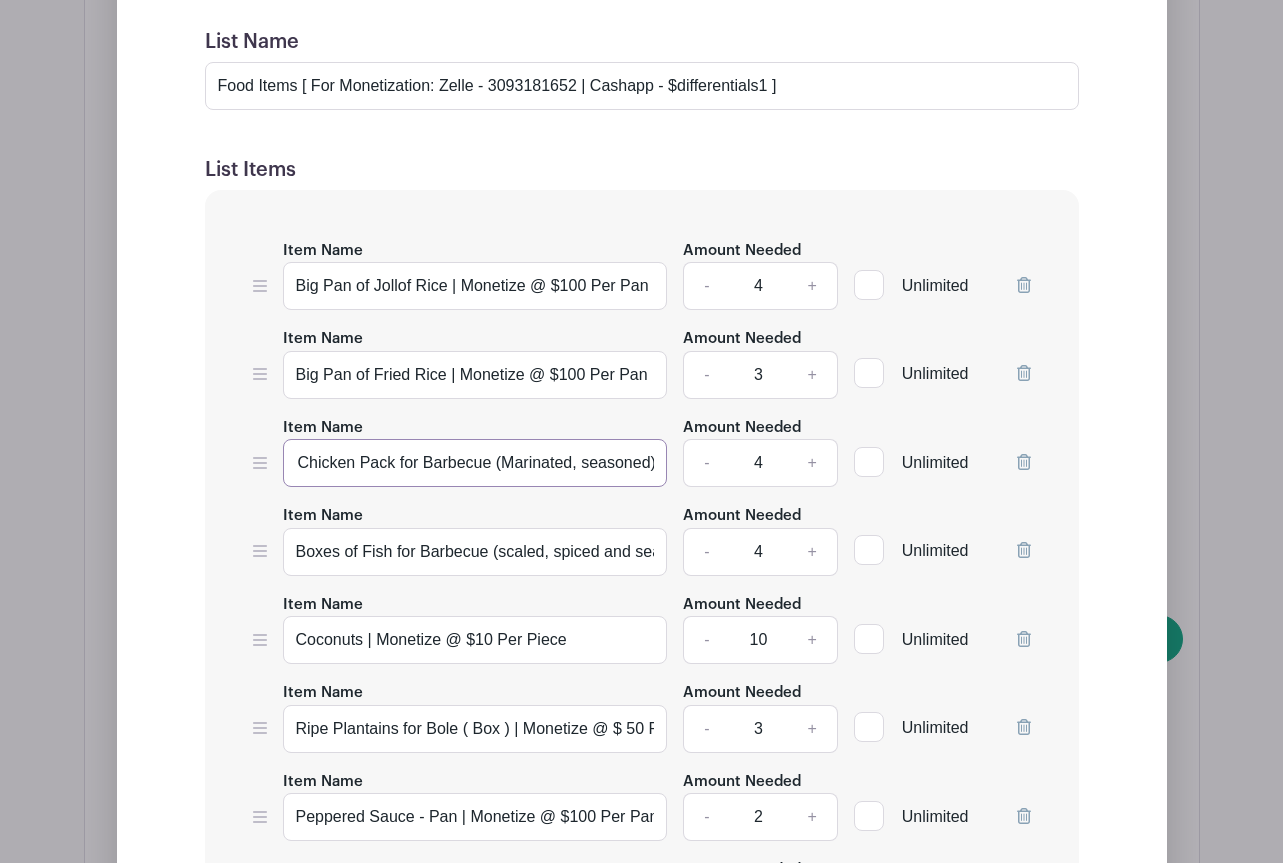scroll, scrollTop: 0, scrollLeft: 123, axis: horizontal 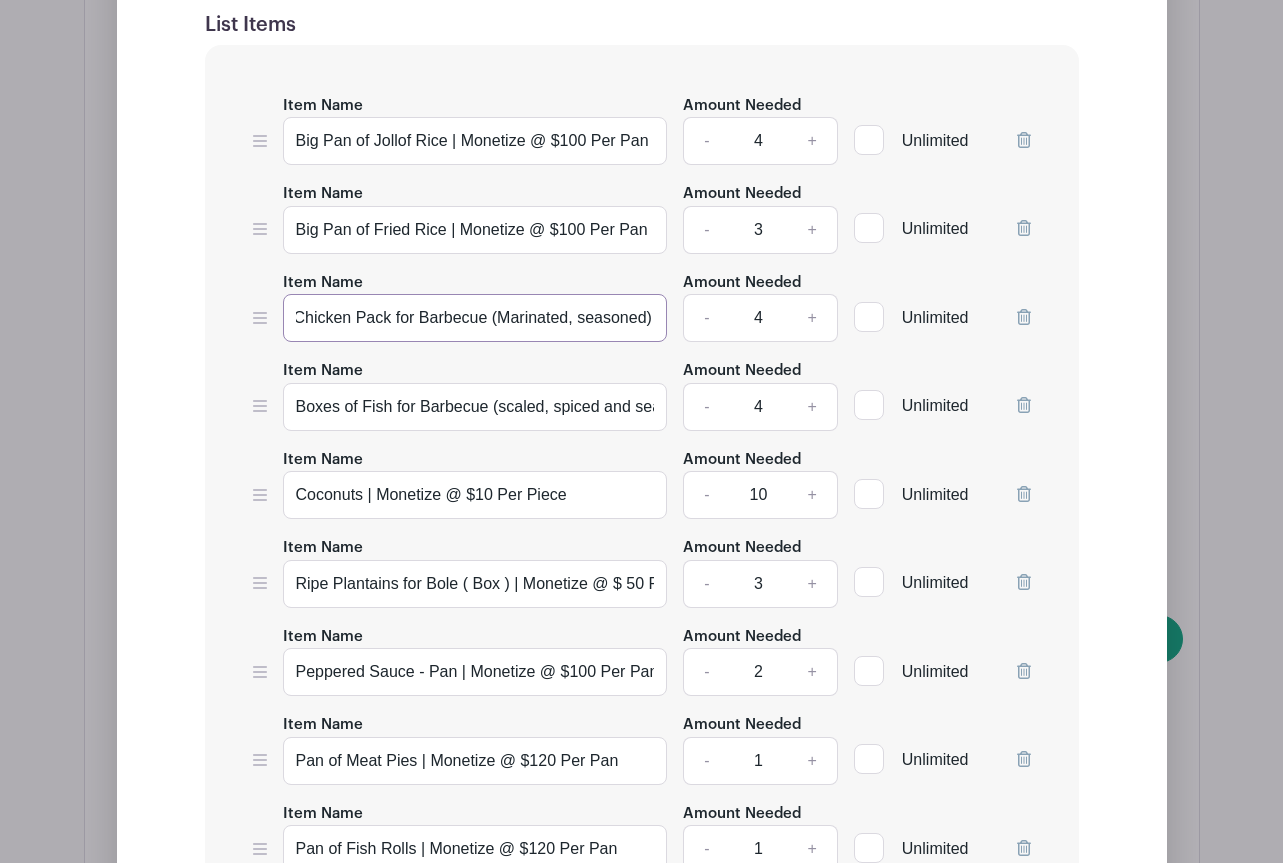 type on "Boxes of Frozen Chicken Pack for Barbecue (Marinated, seasoned) | Monetize @ $100 Per Pack" 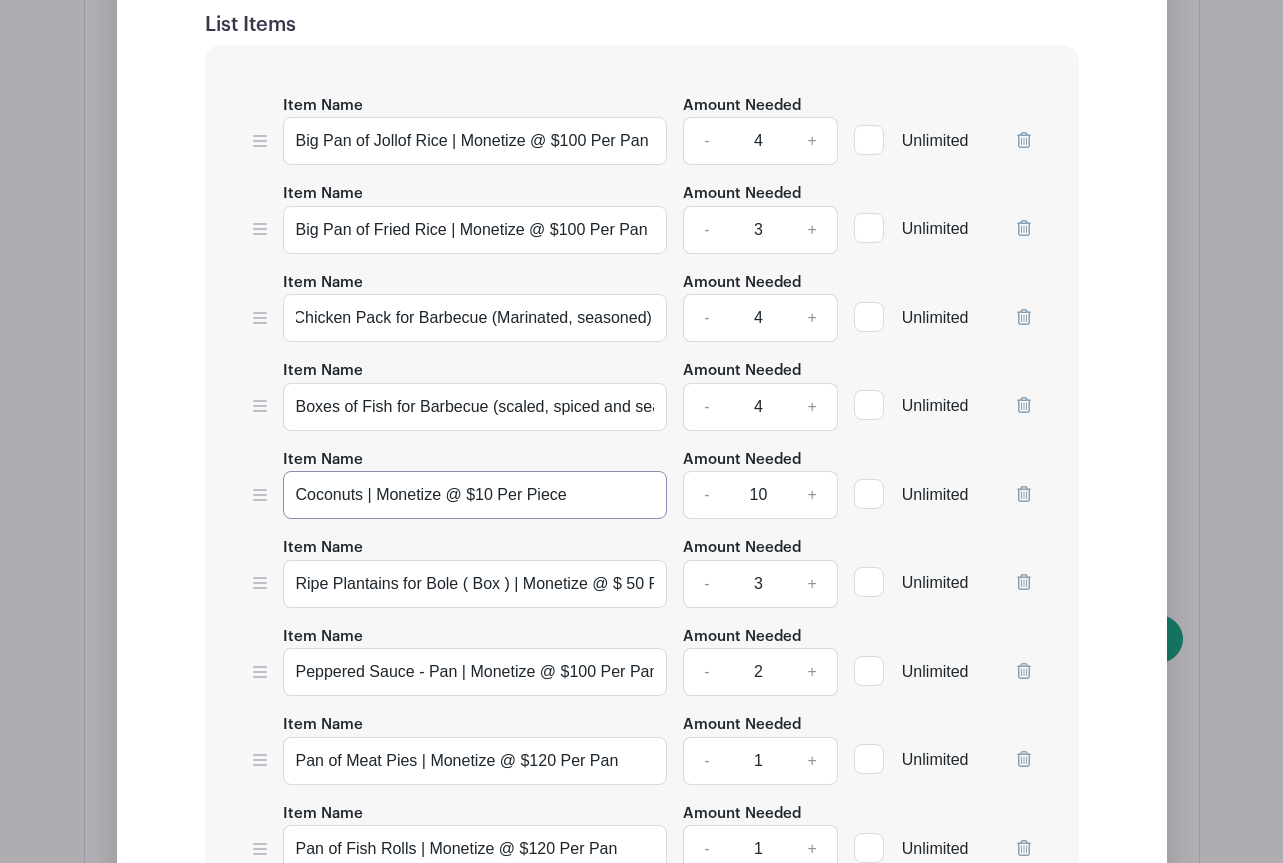 scroll, scrollTop: 0, scrollLeft: 0, axis: both 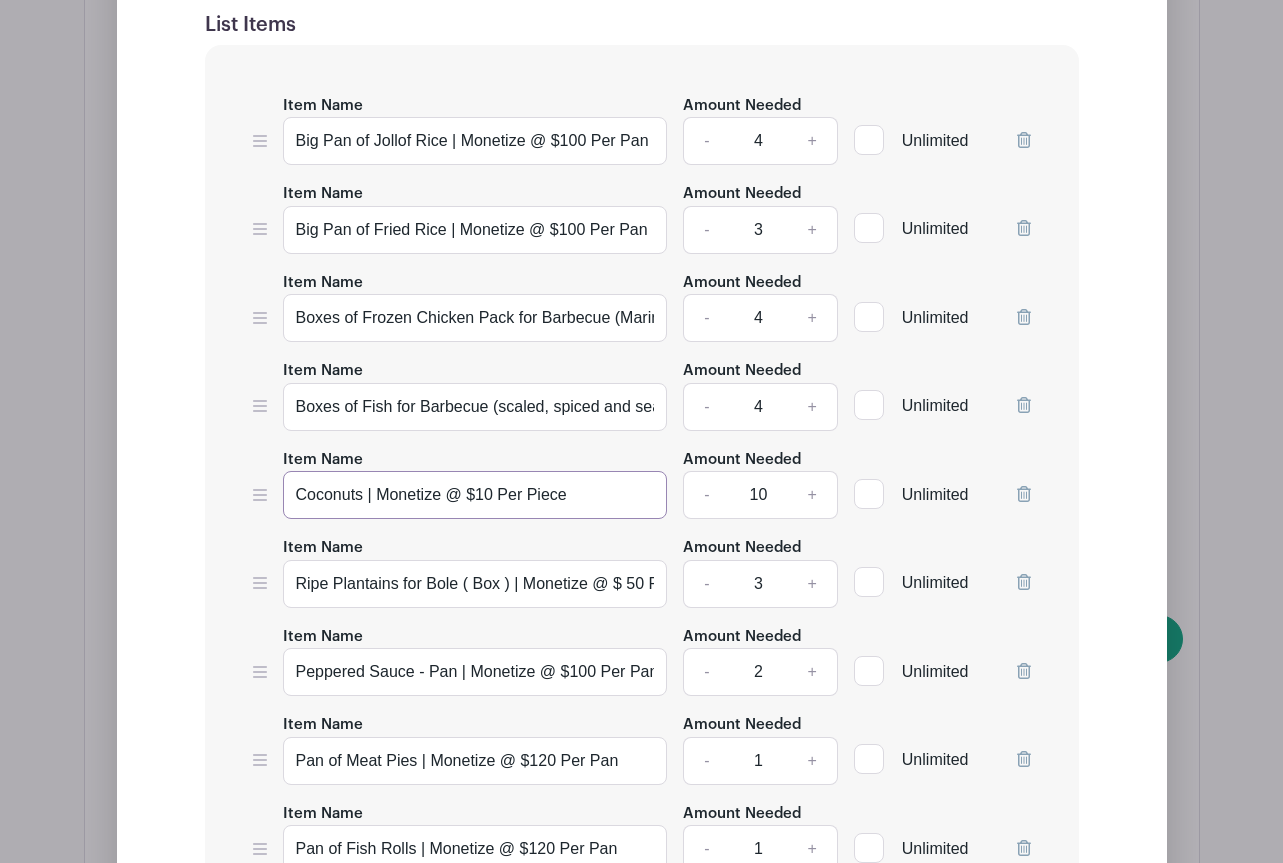 drag, startPoint x: 365, startPoint y: 511, endPoint x: 380, endPoint y: 508, distance: 15.297058 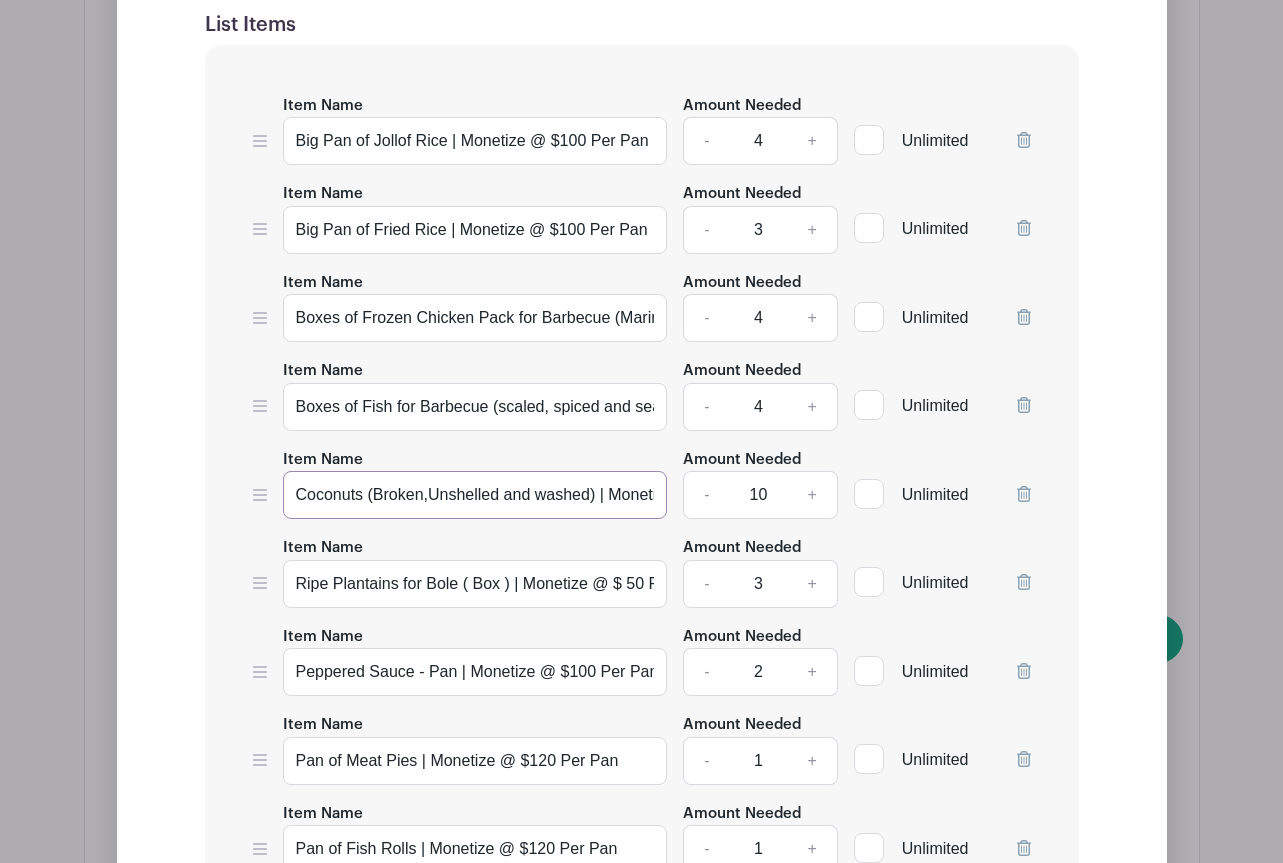 click on "Coconuts (Broken,Unshelled and washed) | Monetize @ $10 Per Piece" at bounding box center (475, 495) 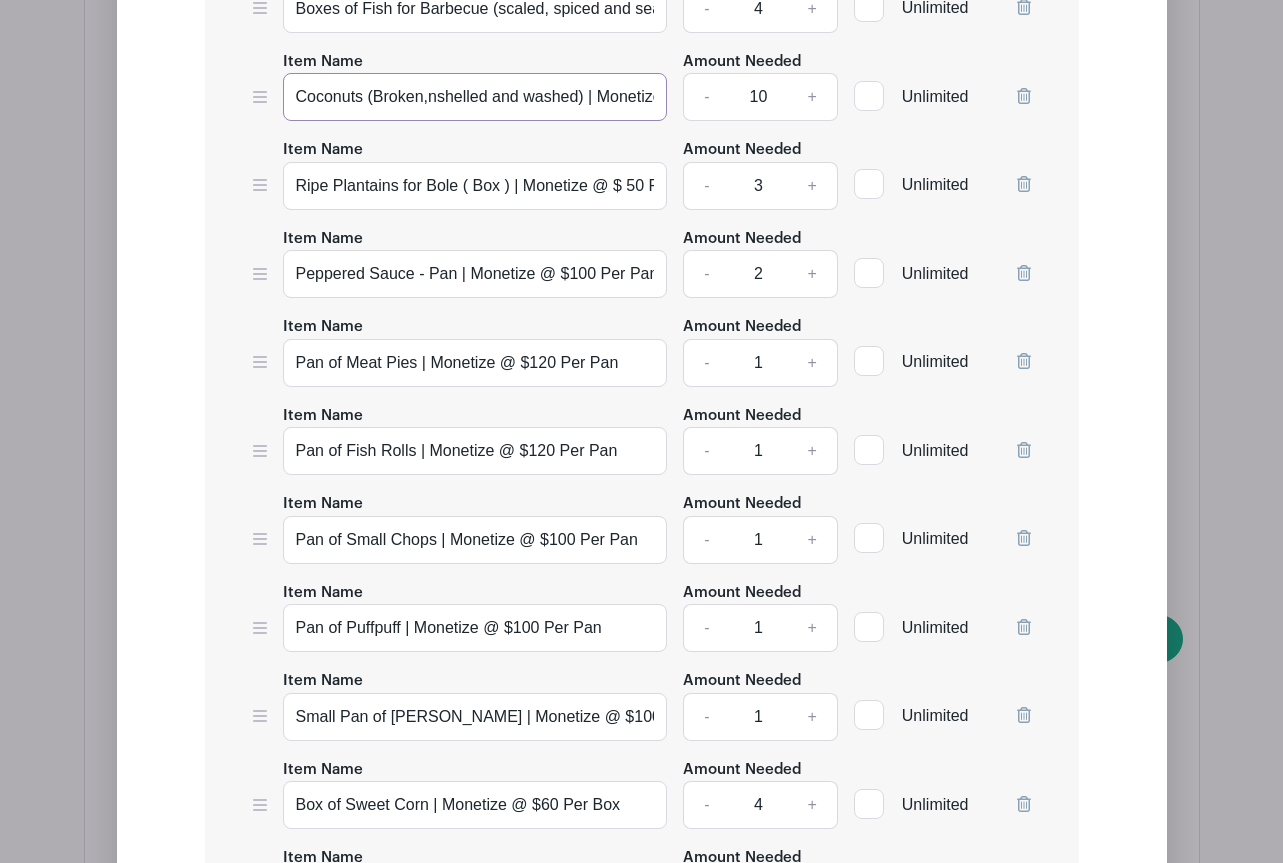 scroll, scrollTop: 2389, scrollLeft: 0, axis: vertical 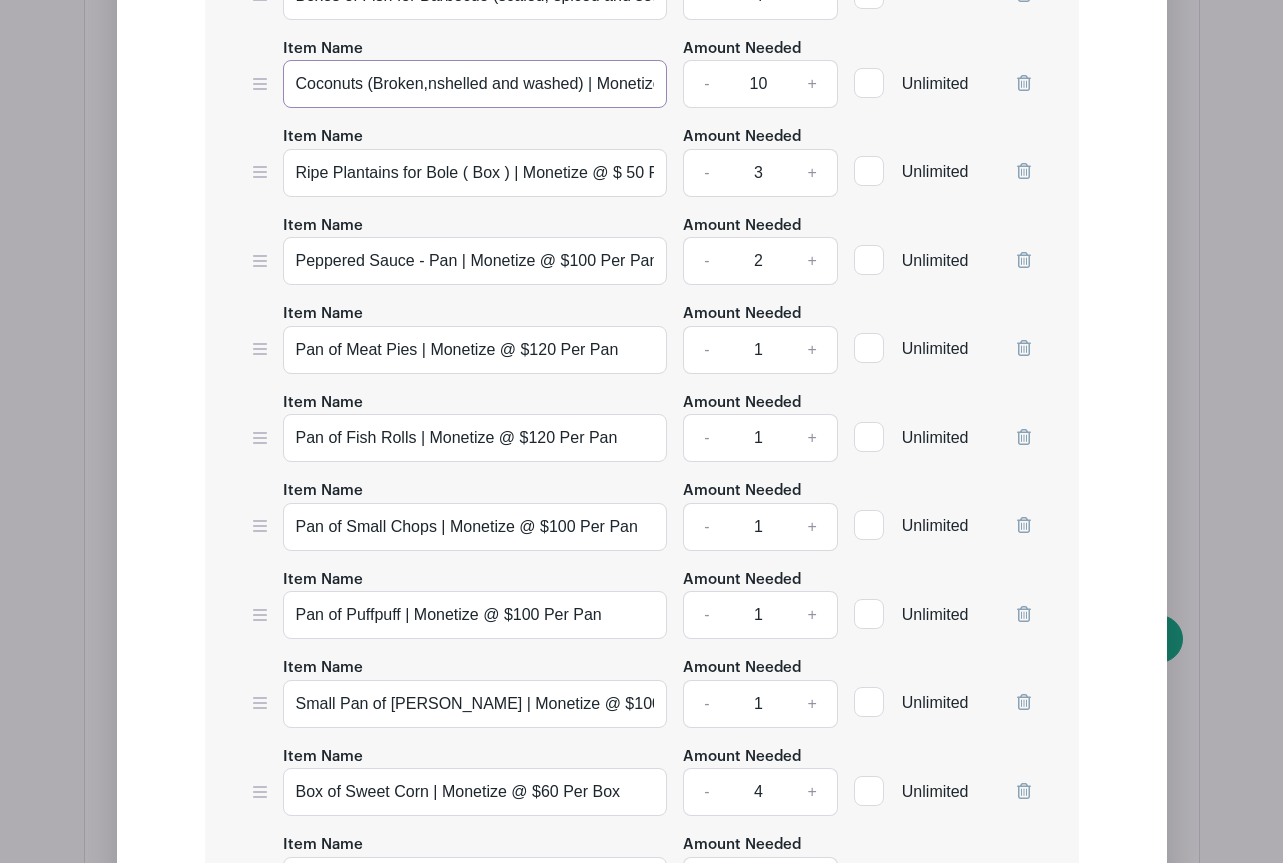 type on "Coconuts (Broken,nshelled and washed) | Monetize @ $10 Per Piece" 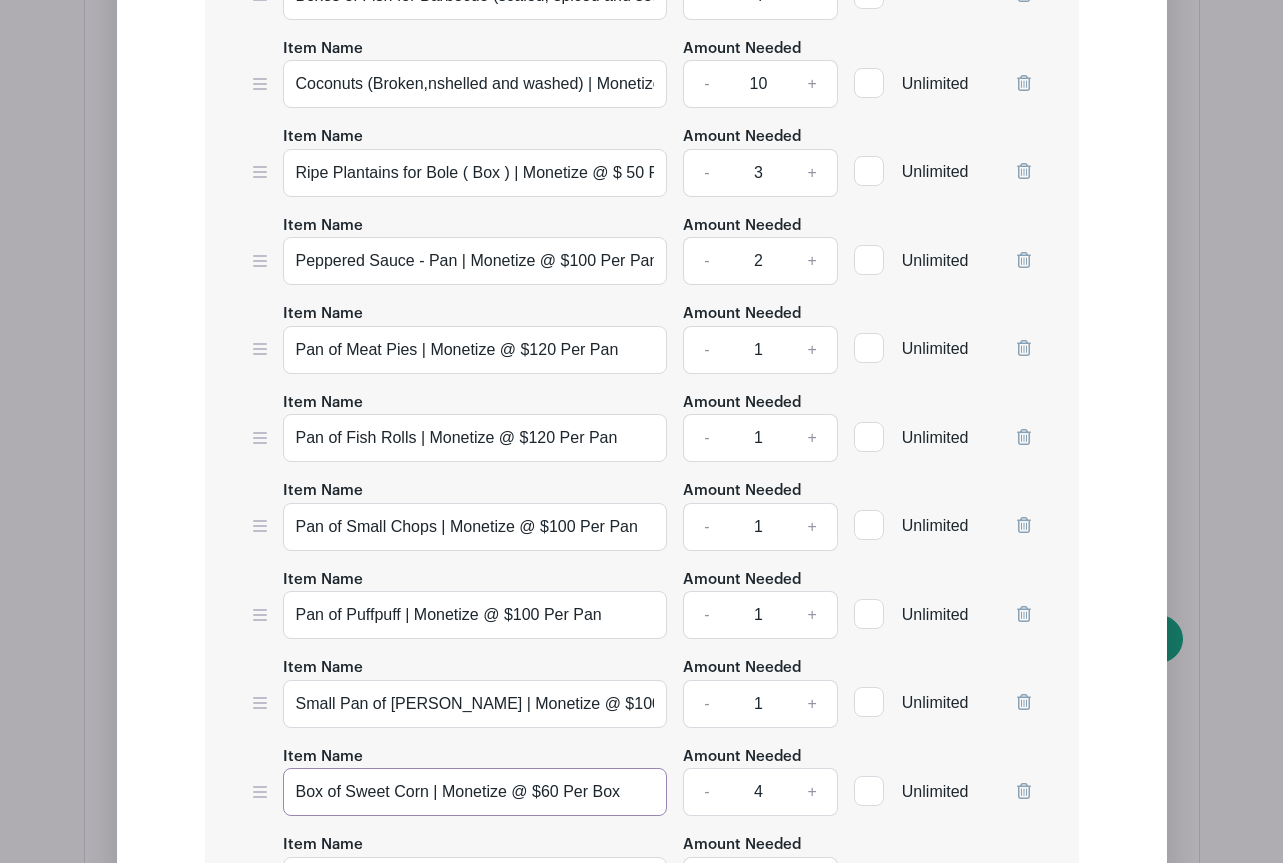 click on "Box of Sweet Corn | Monetize @ $60 Per Box" at bounding box center [475, 792] 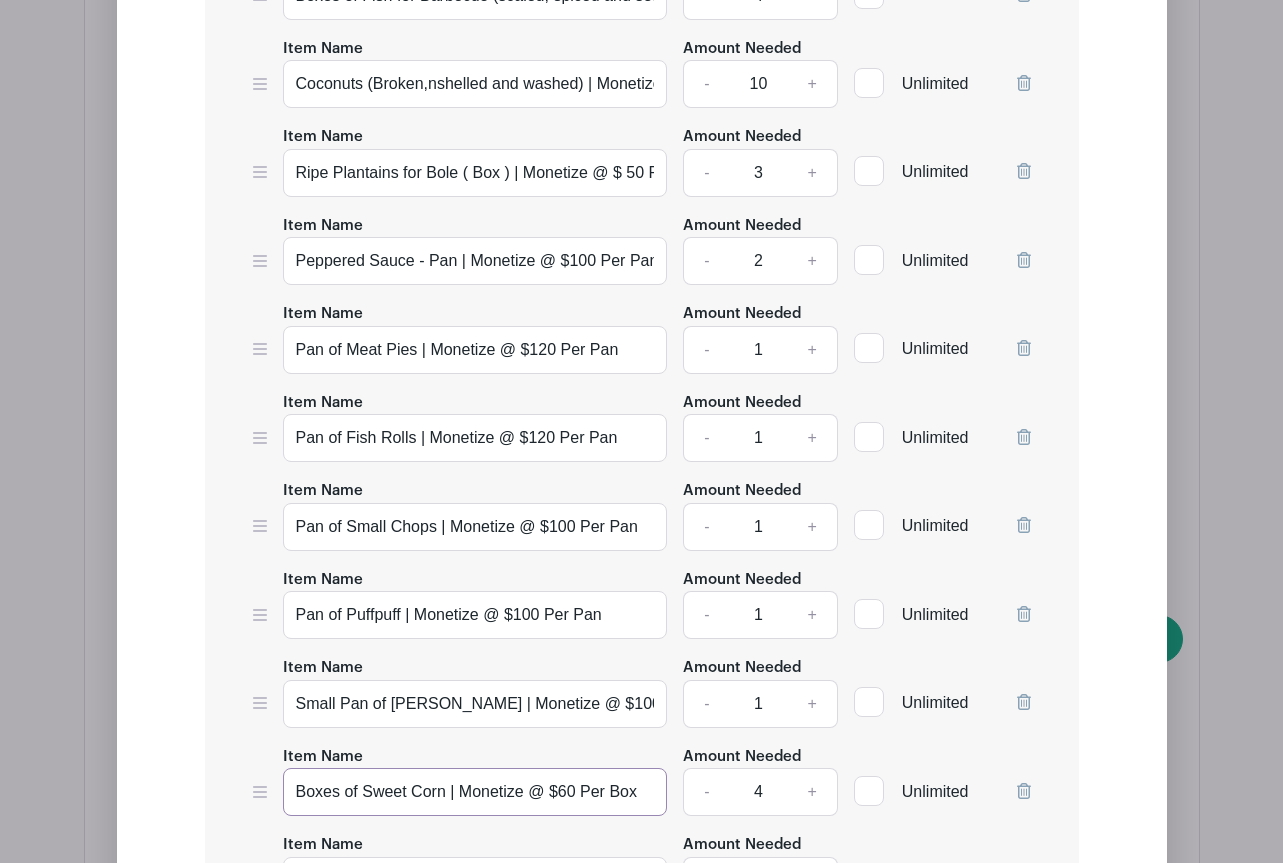 click on "Boxes of Sweet Corn | Monetize @ $60 Per Box" at bounding box center (475, 792) 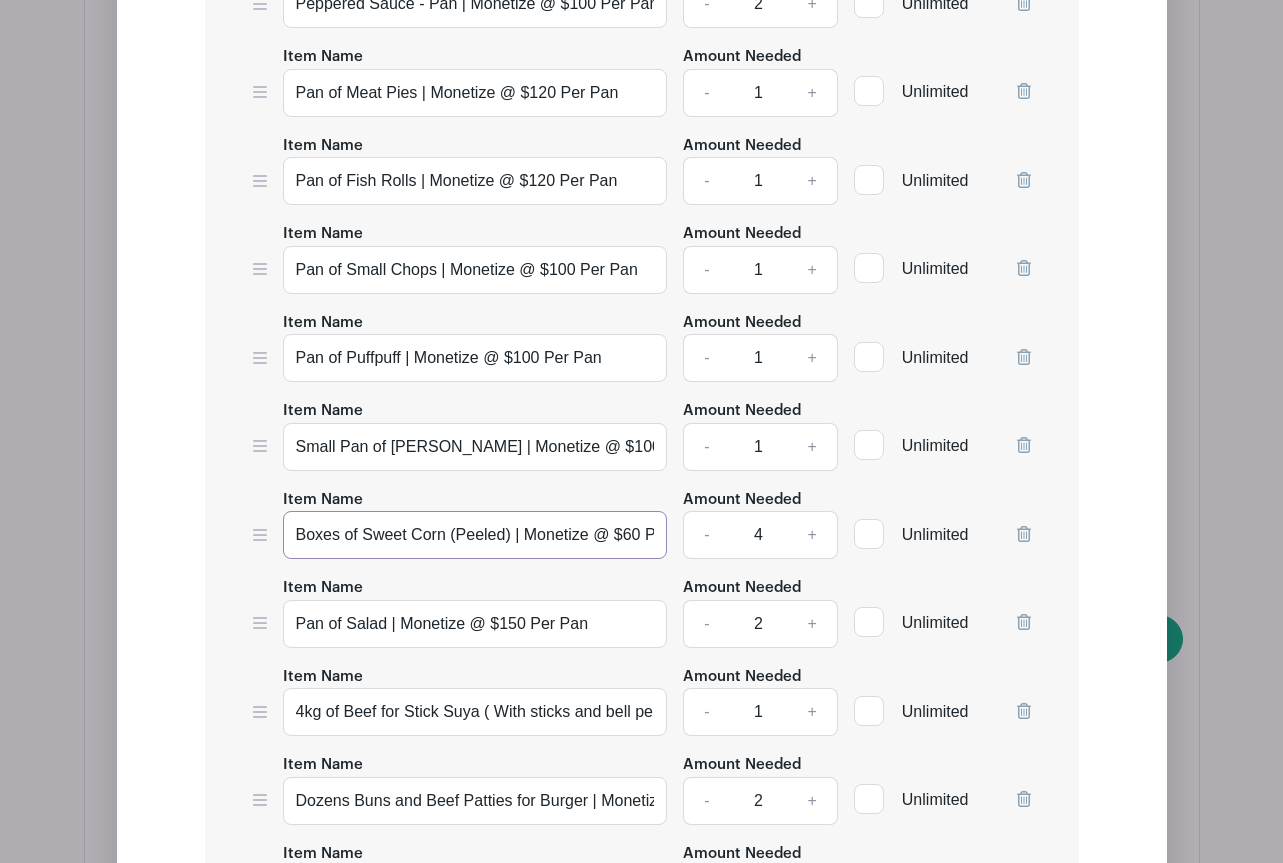 scroll, scrollTop: 2659, scrollLeft: 0, axis: vertical 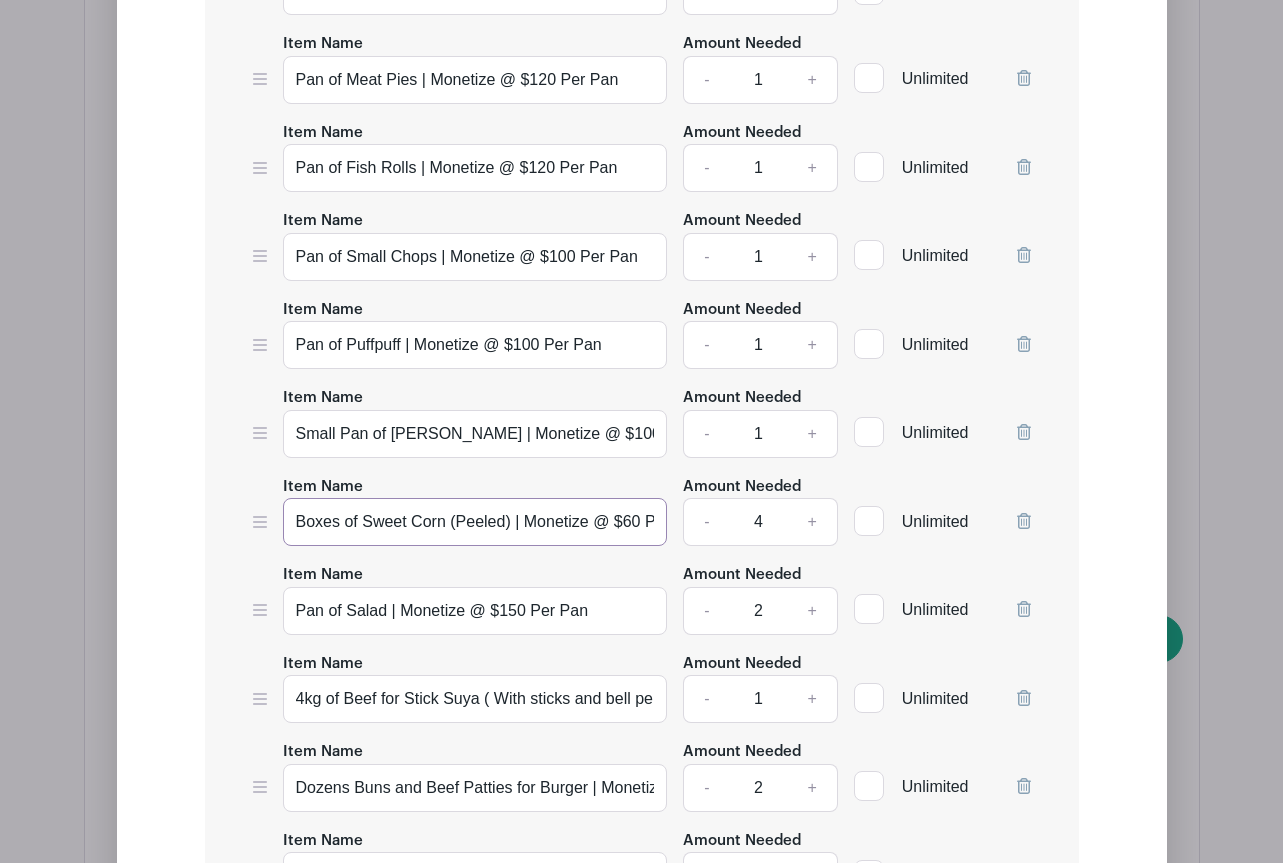 type on "Boxes of Sweet Corn (Peeled) | Monetize @ $60 Per Box" 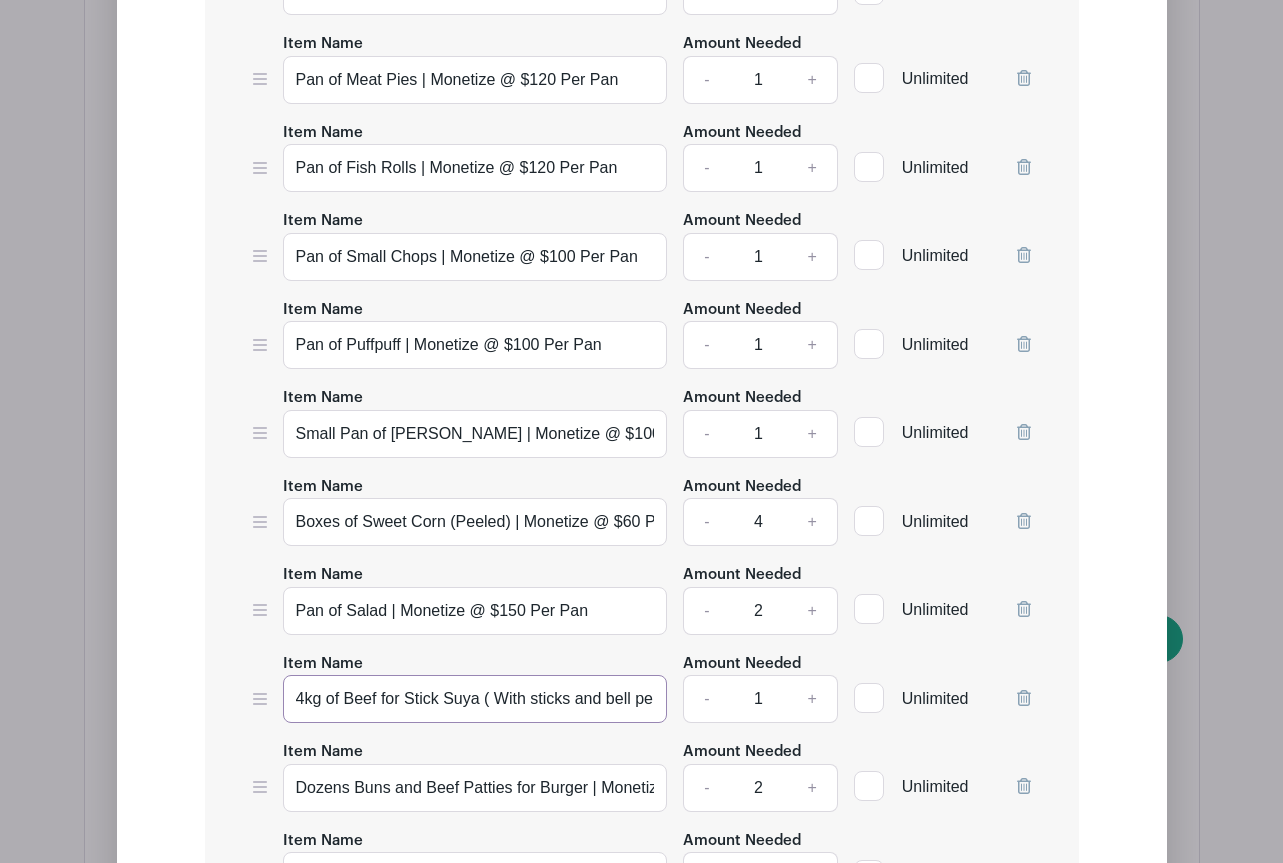 drag, startPoint x: 485, startPoint y: 708, endPoint x: 495, endPoint y: 706, distance: 10.198039 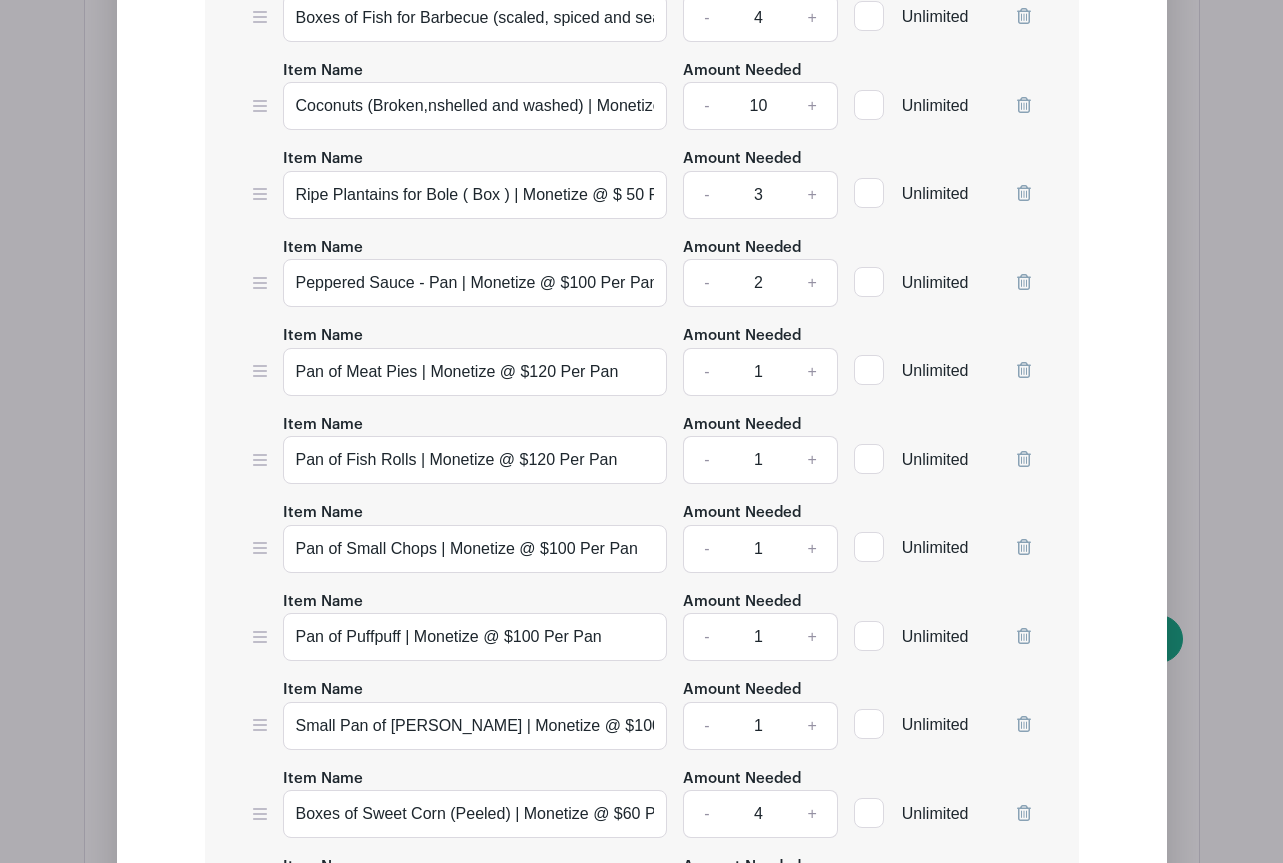 scroll, scrollTop: 2240, scrollLeft: 0, axis: vertical 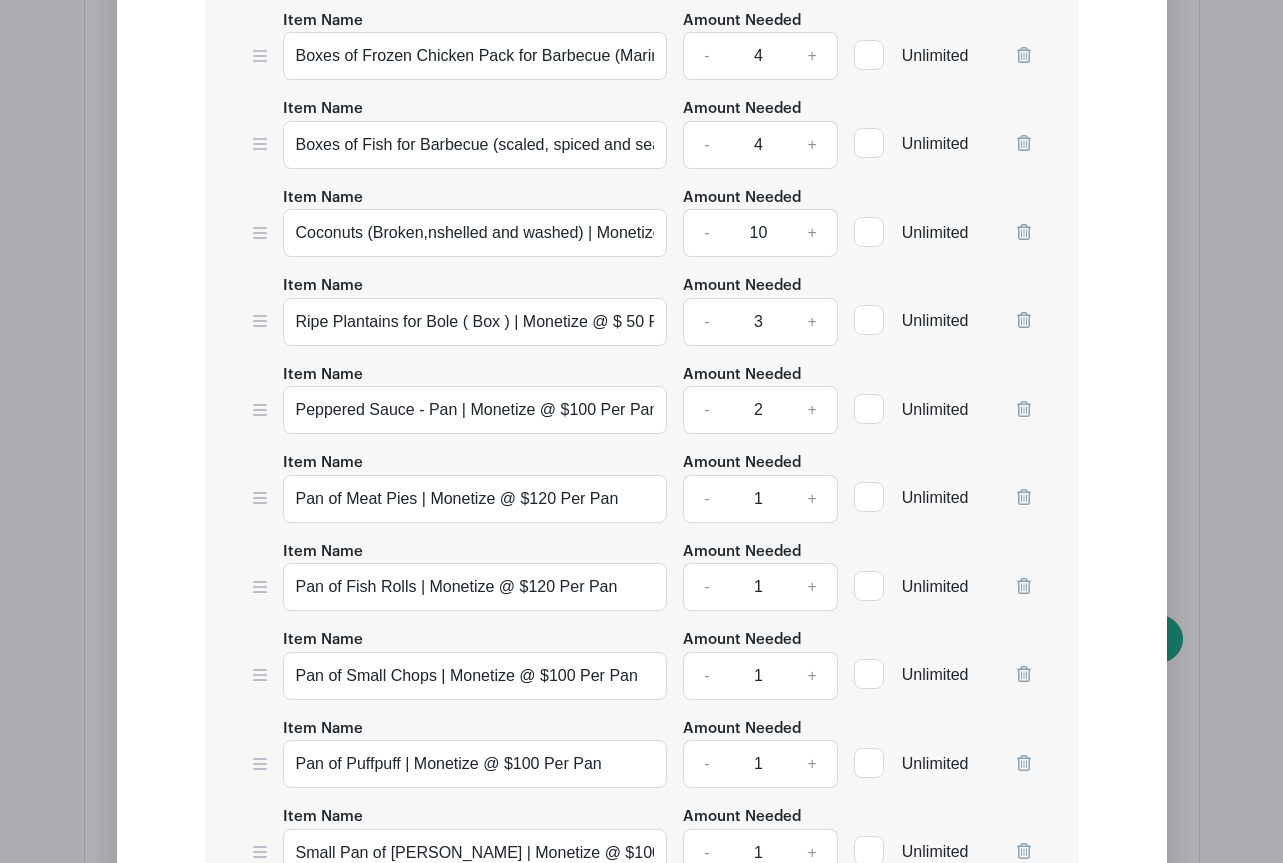 type on "4kg of Beef for Stick Suya (Washed, Seasoned)( With sticks and bell pepper) | Monetize @ $50 Per Kg" 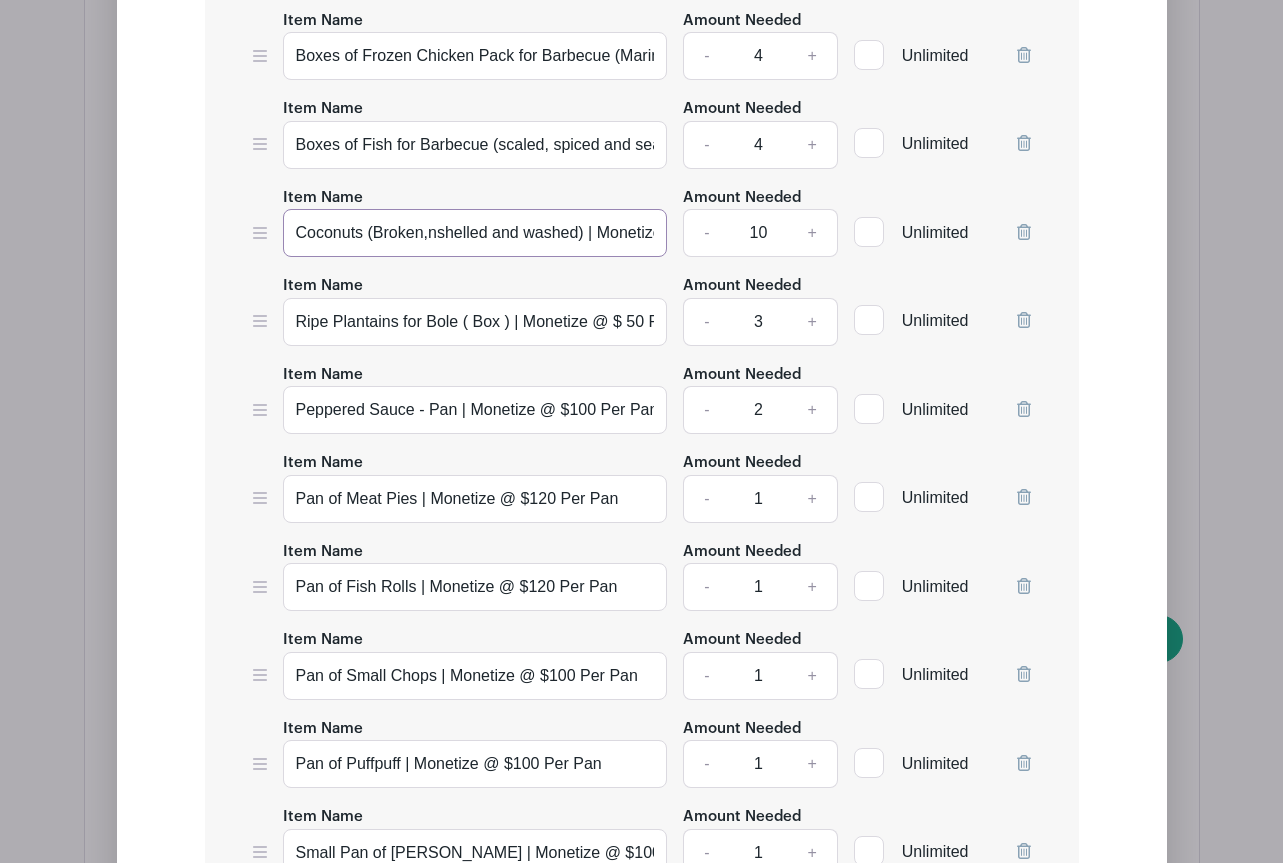 click on "Coconuts (Broken,nshelled and washed) | Monetize @ $10 Per Piece" at bounding box center (475, 233) 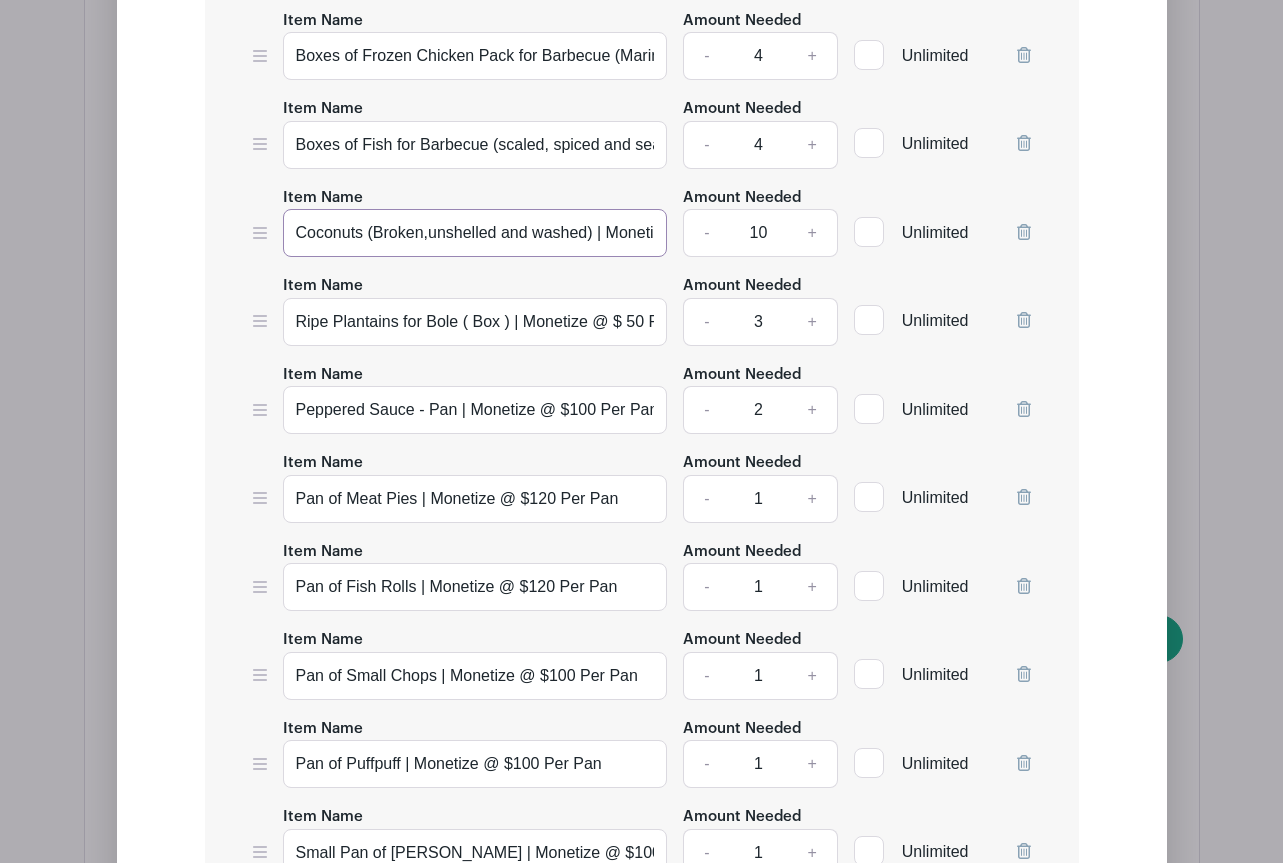 type on "Coconuts (Broken,unshelled and washed) | Monetize @ $10 Per Piece" 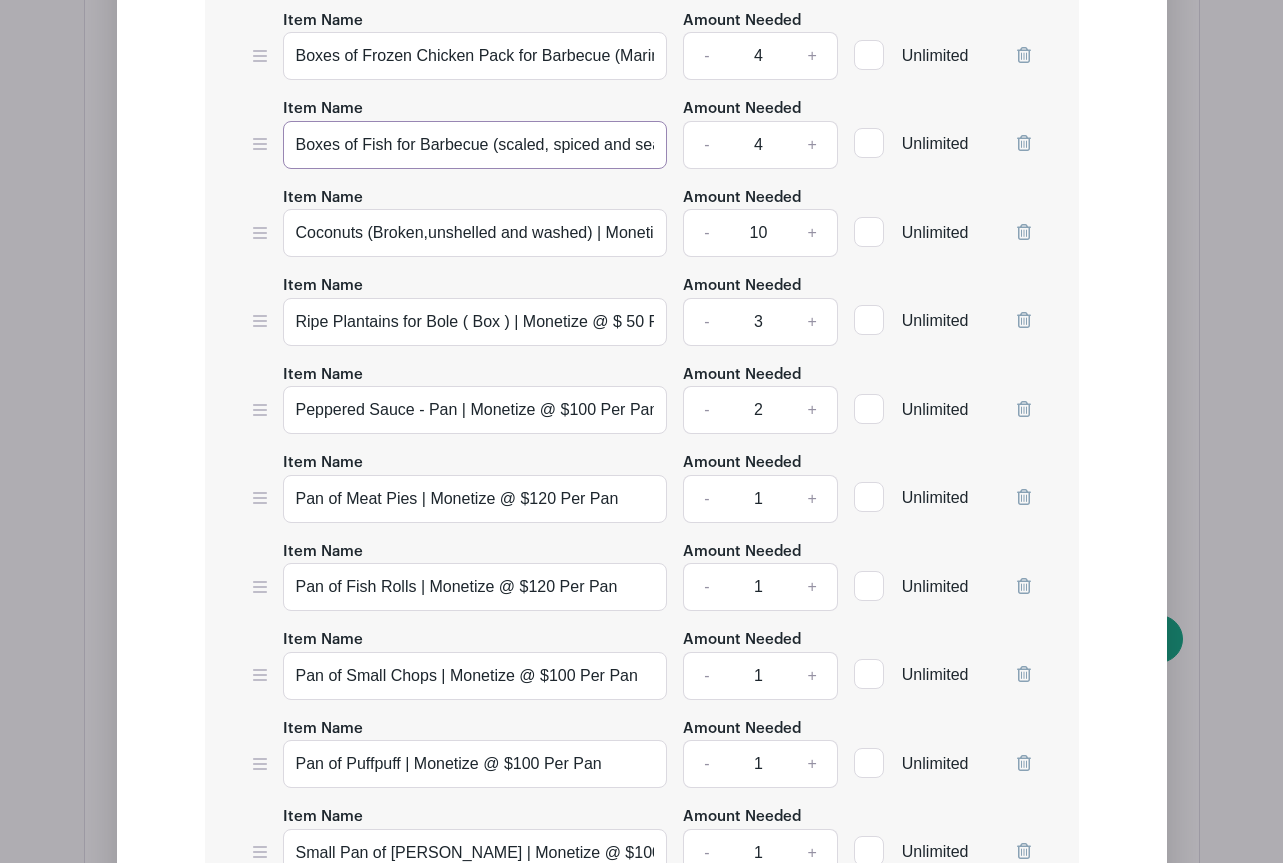 click on "Boxes of Fish for Barbecue (scaled, spiced and seasoned)  | Monetize @ $100 Per Pack" at bounding box center [475, 145] 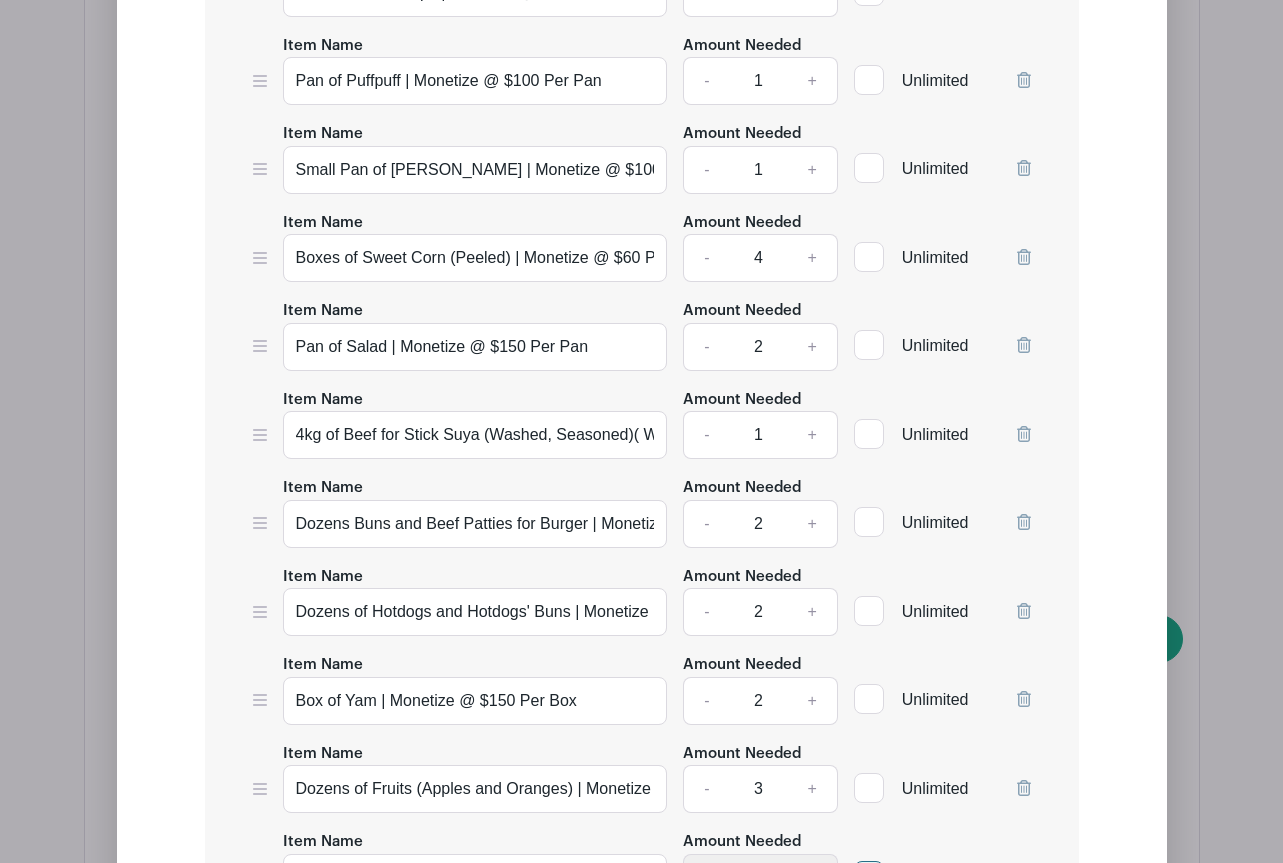 scroll, scrollTop: 2936, scrollLeft: 0, axis: vertical 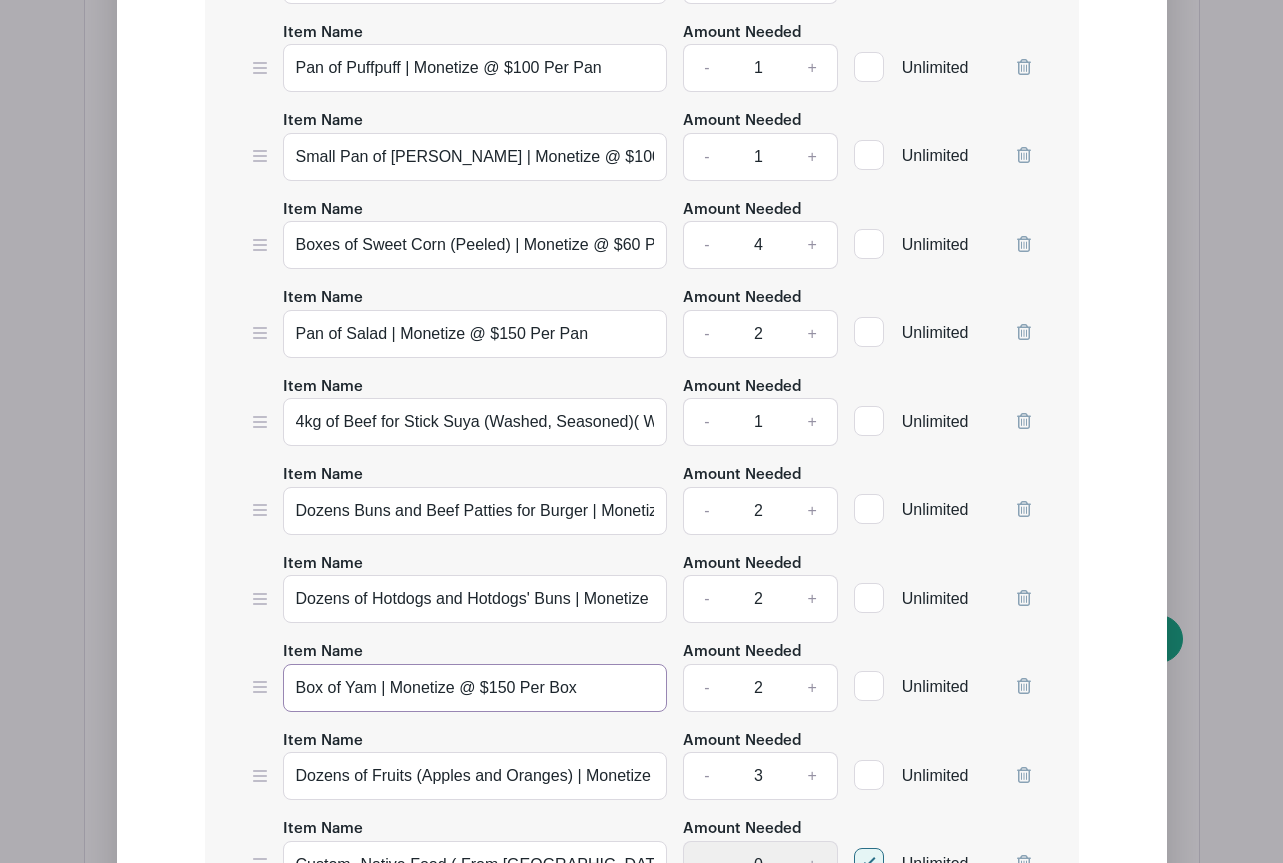 click on "Box of Yam | Monetize @ $150 Per Box" at bounding box center (475, 688) 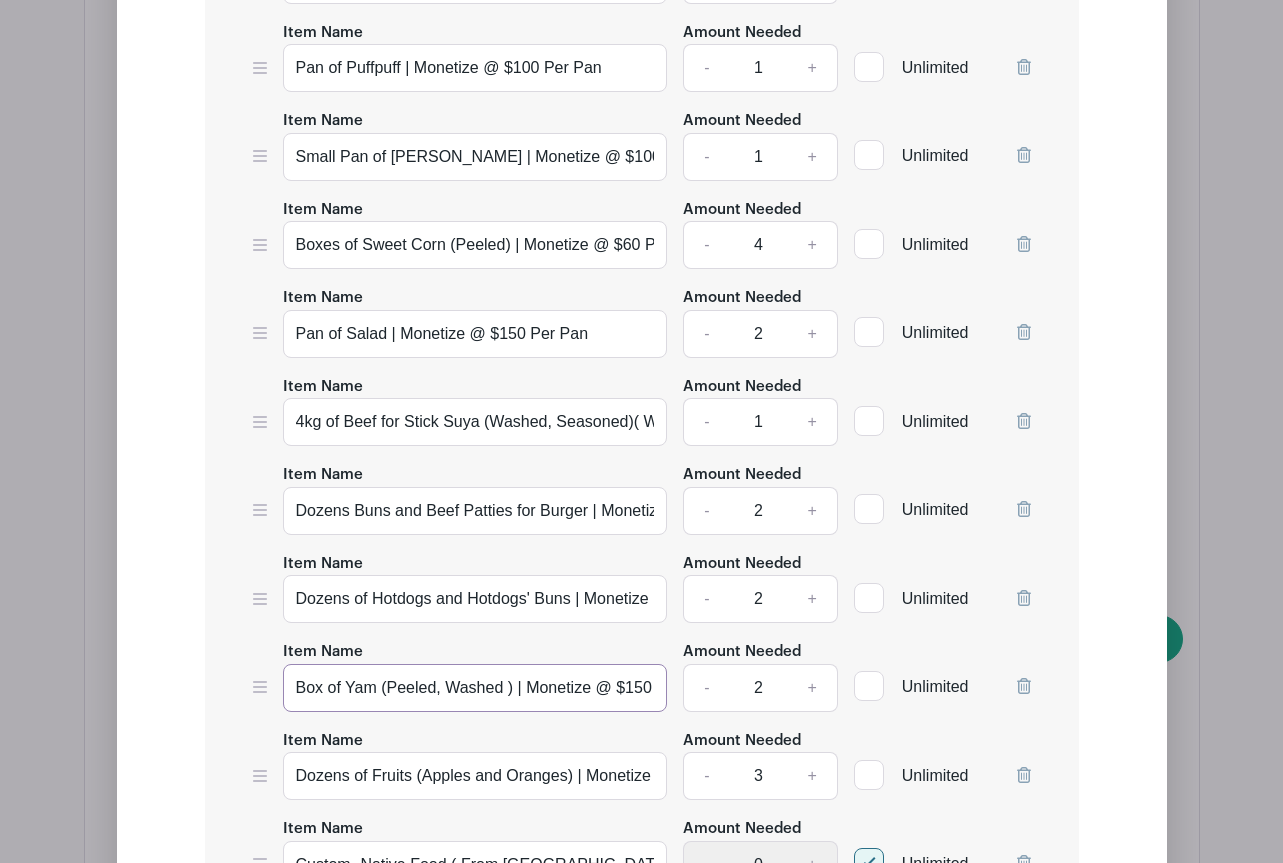 scroll, scrollTop: 2948, scrollLeft: 0, axis: vertical 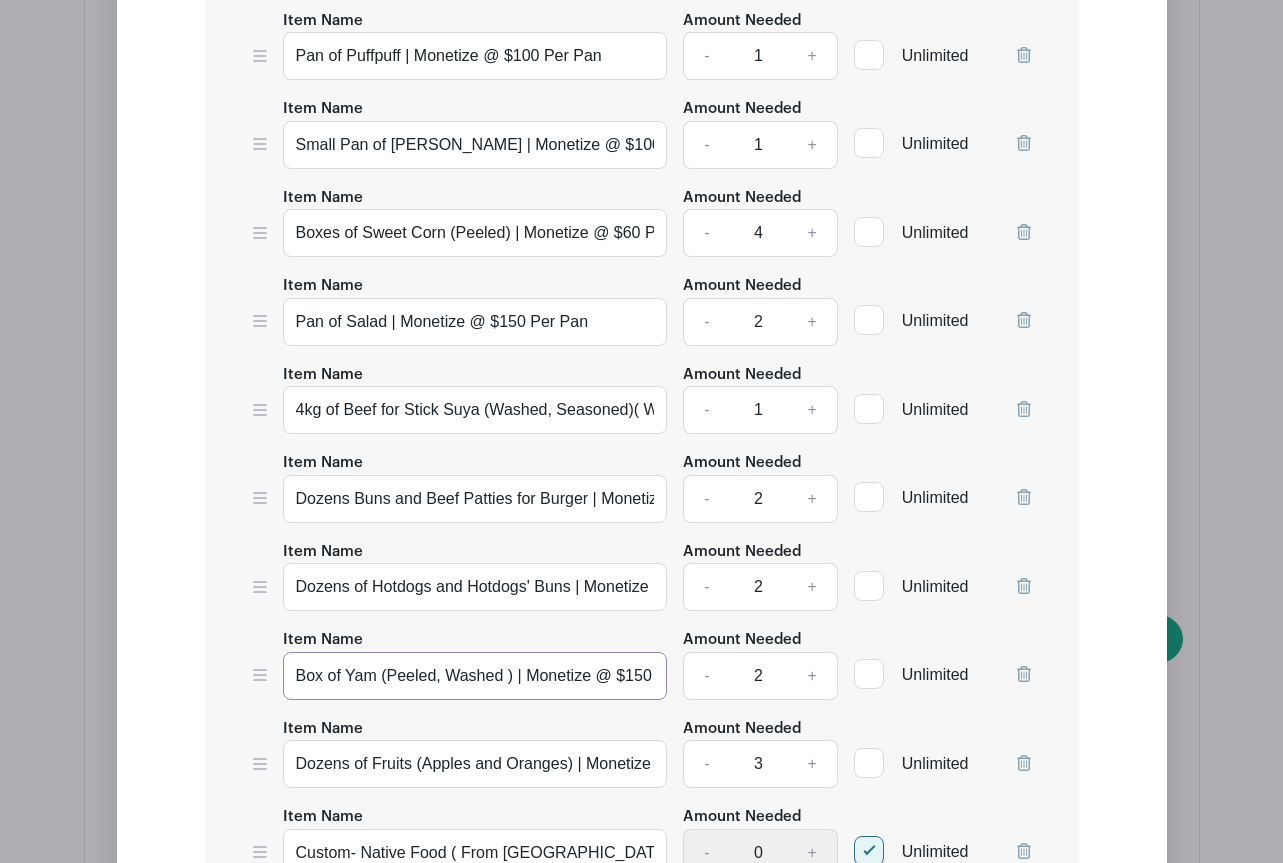 click on "Box of Yam (Peeled, Washed ) | Monetize @ $150 Per Box" at bounding box center [475, 676] 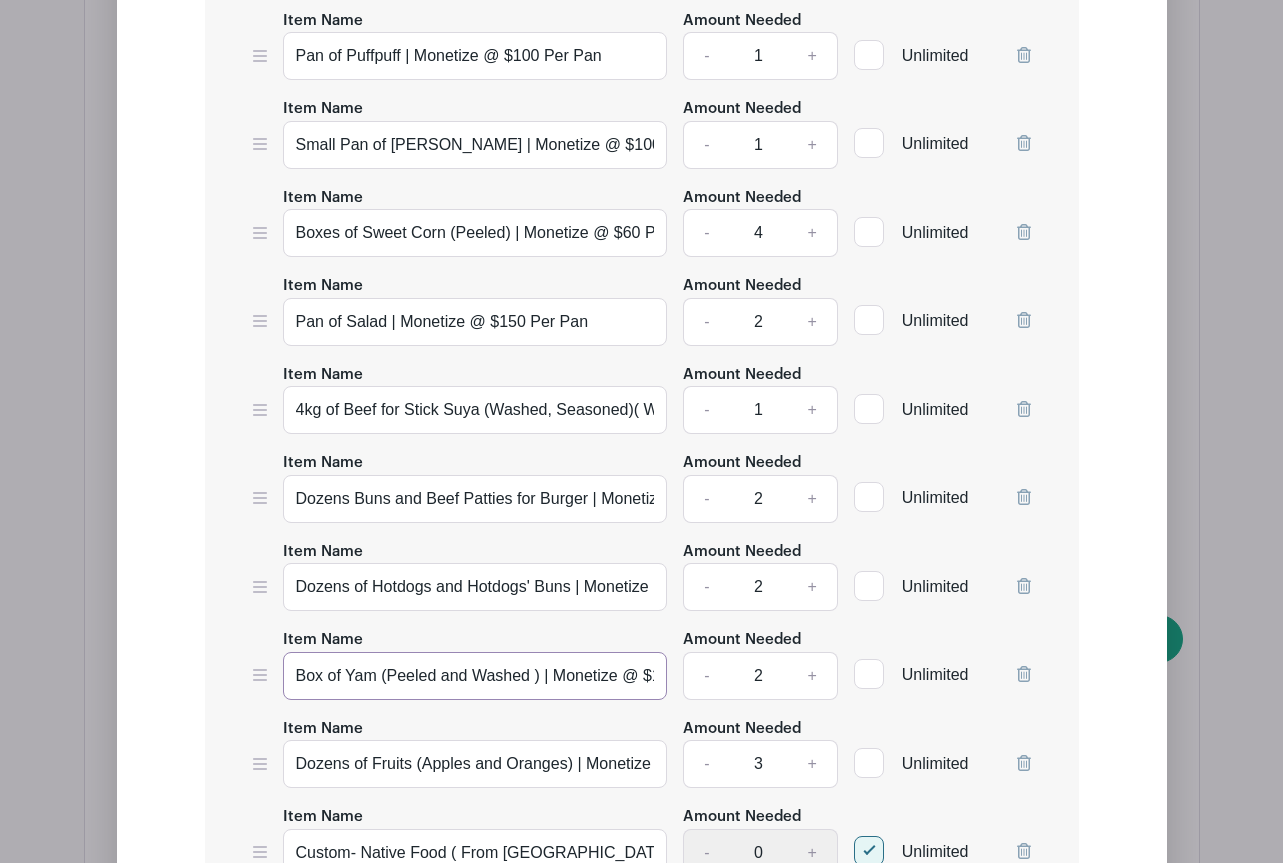 type on "Box of Yam (Peeled and Washed ) | Monetize @ $150 Per Box" 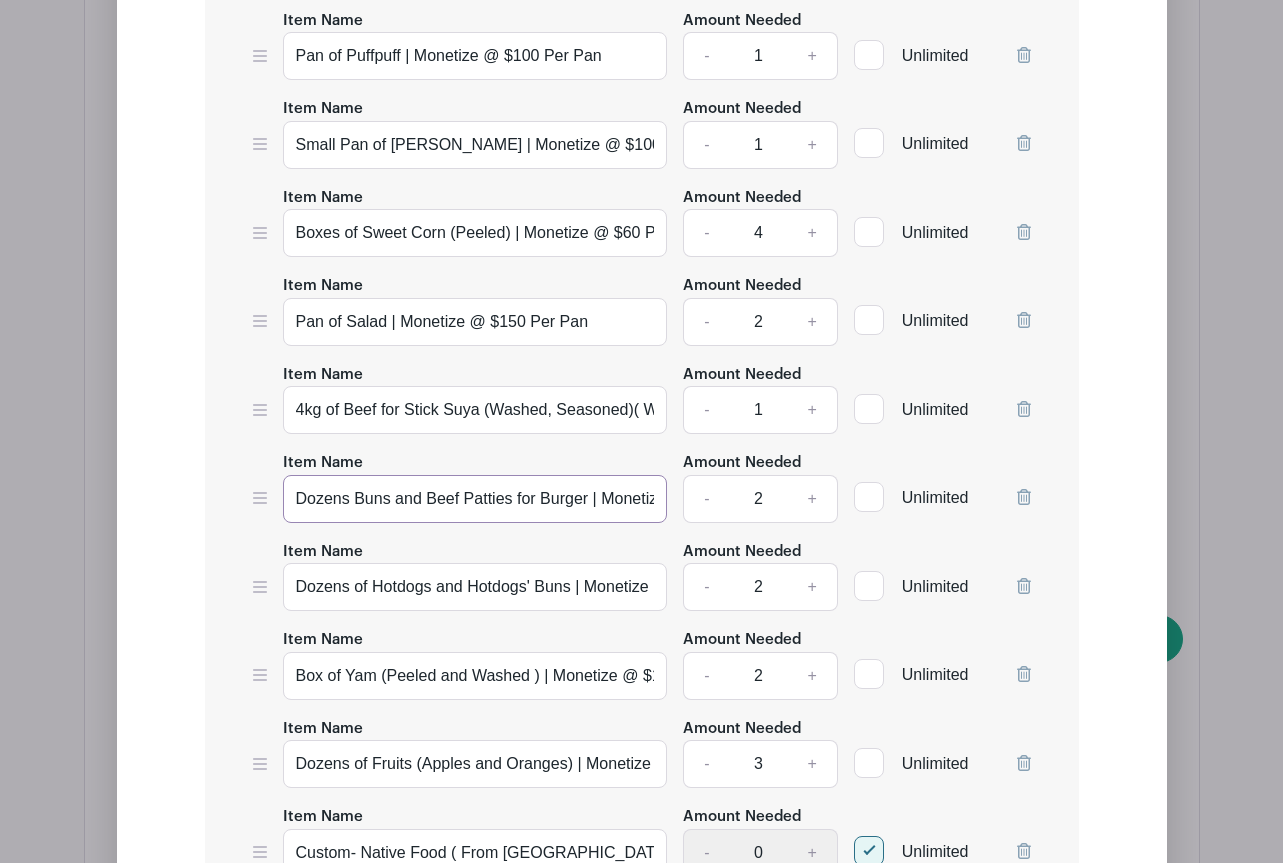 click on "Dozens Buns and Beef Patties for Burger | Monetize @ $100 Per Dozen" at bounding box center (475, 499) 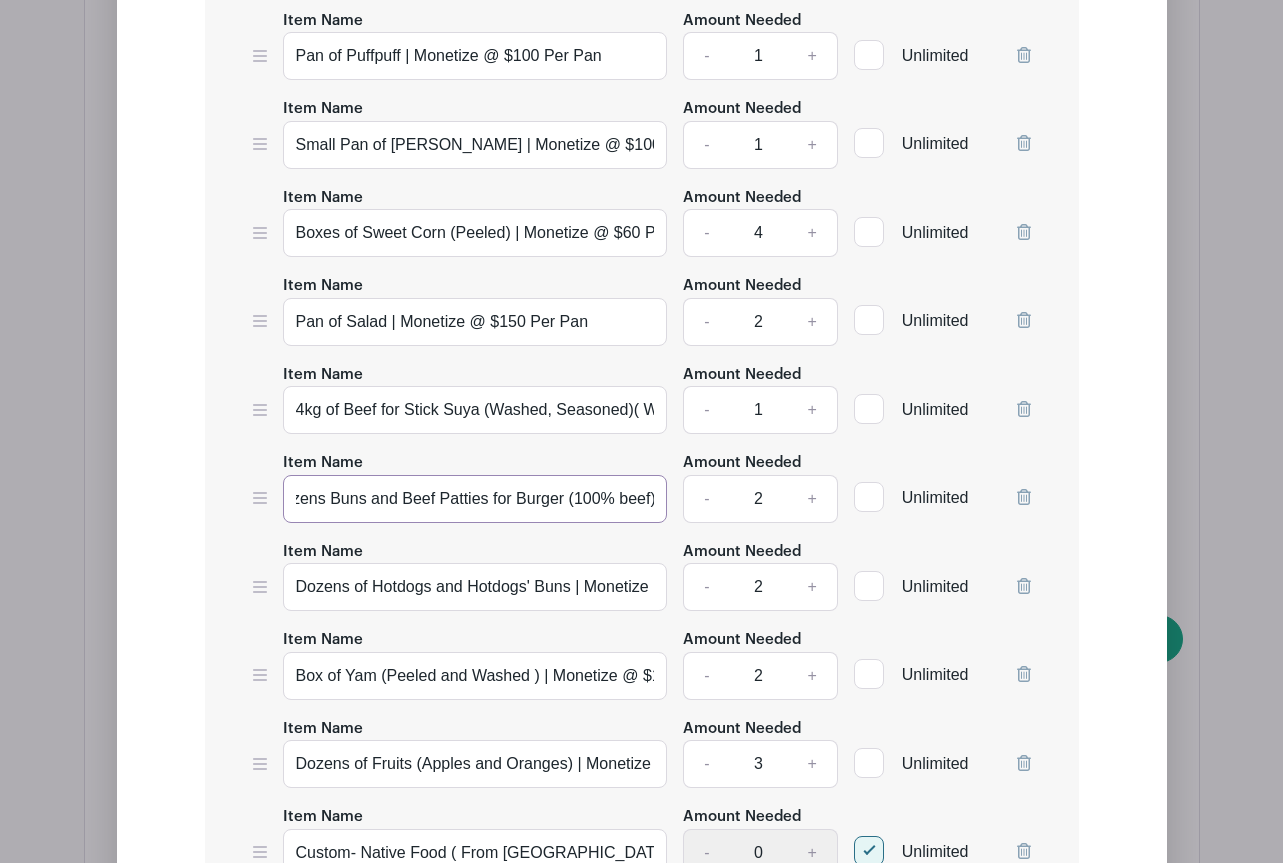 scroll, scrollTop: 0, scrollLeft: 28, axis: horizontal 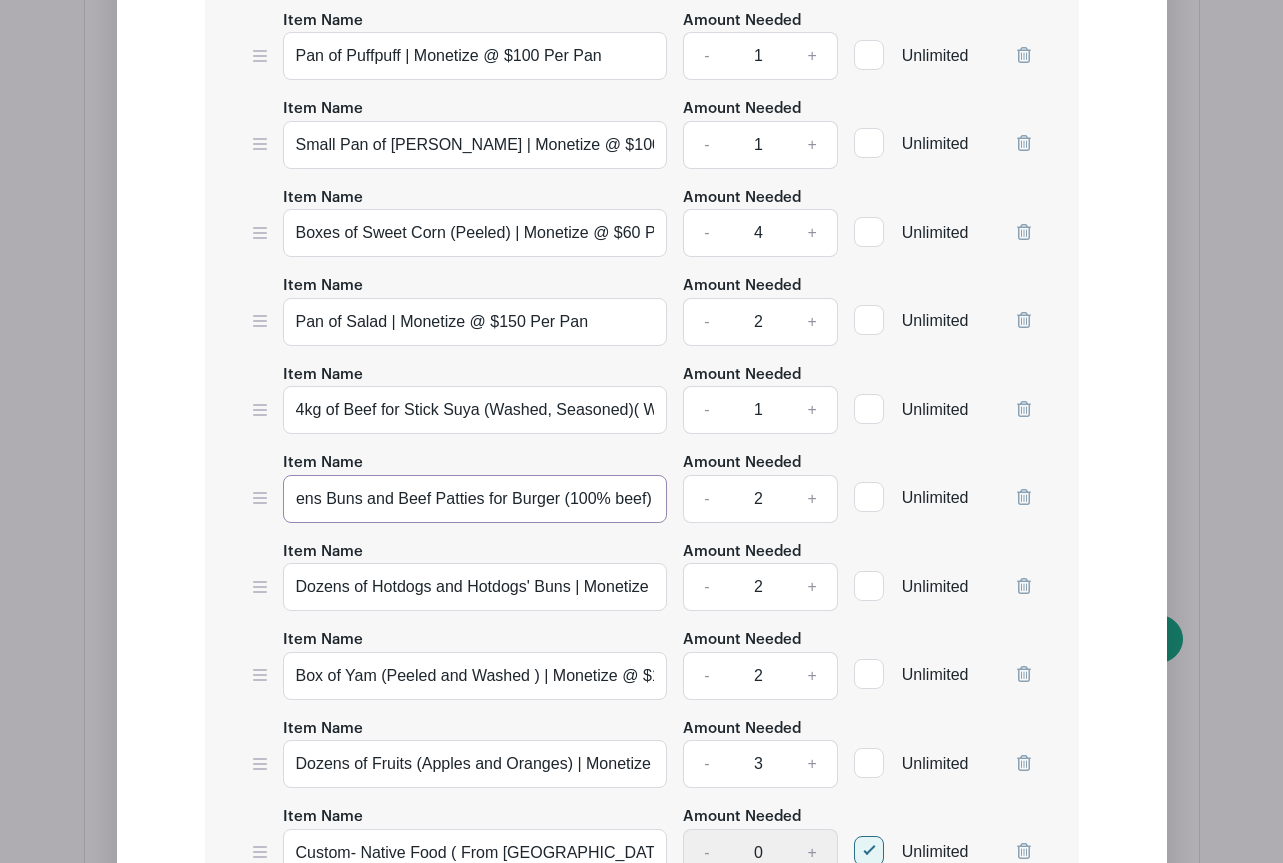 type on "Dozens Buns and Beef Patties for Burger (100% beef) | Monetize @ $100 Per Dozen" 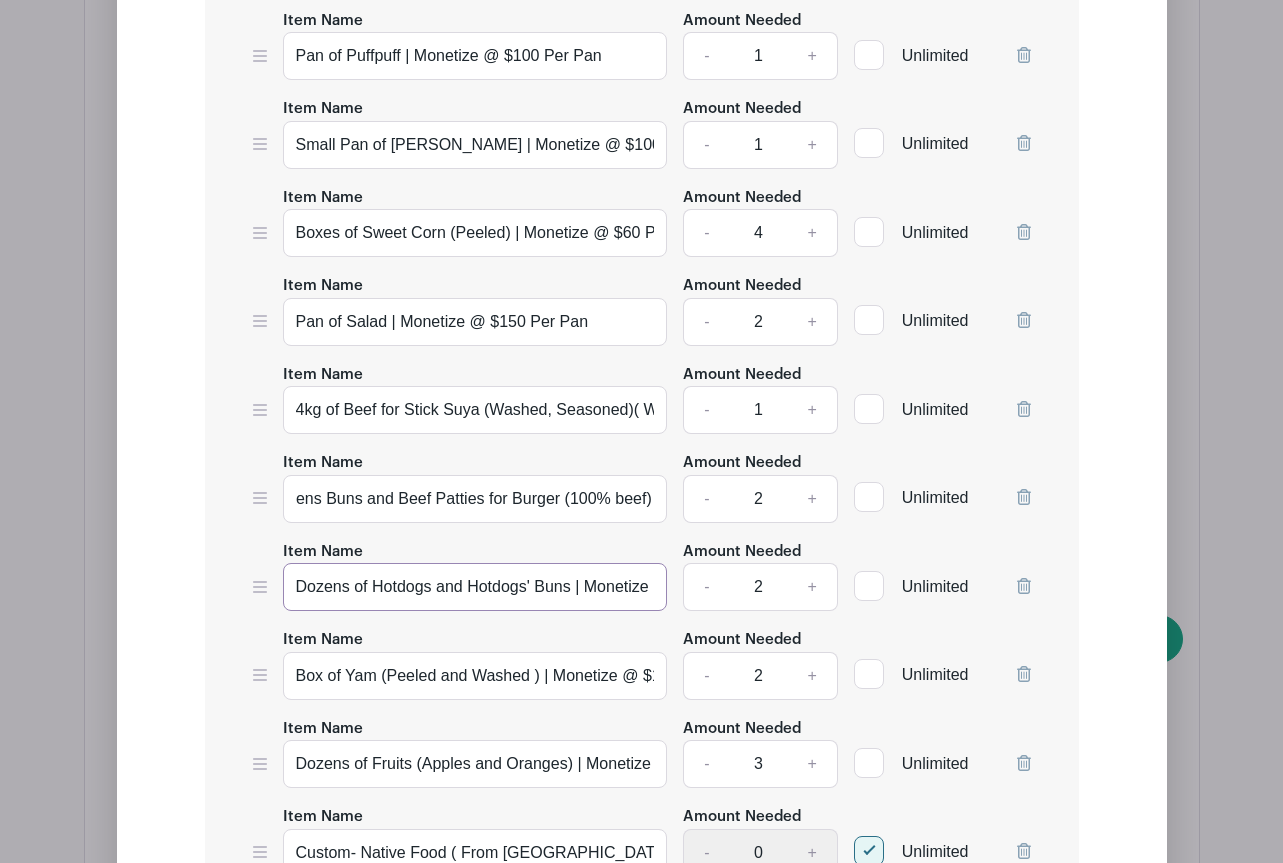 scroll, scrollTop: 0, scrollLeft: 0, axis: both 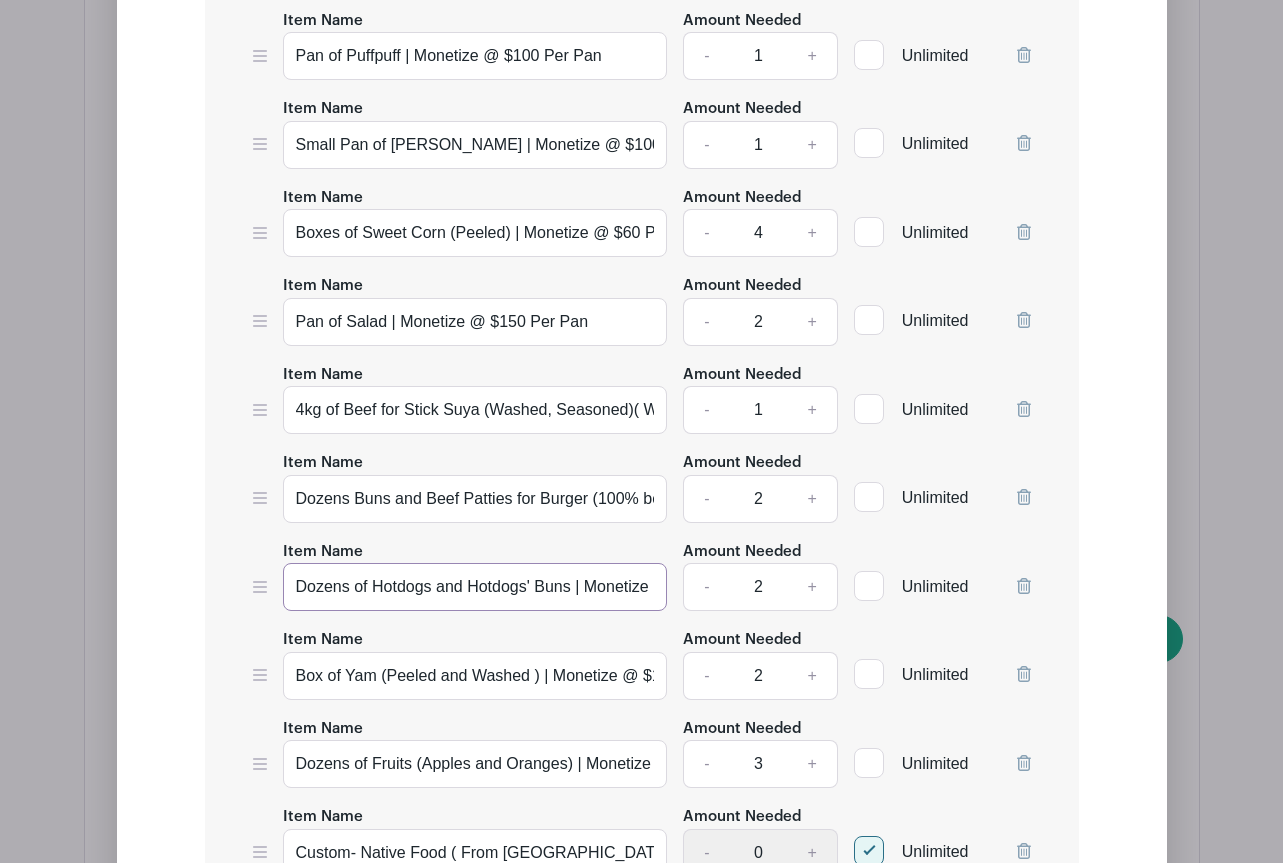 drag, startPoint x: 578, startPoint y: 596, endPoint x: 591, endPoint y: 593, distance: 13.341664 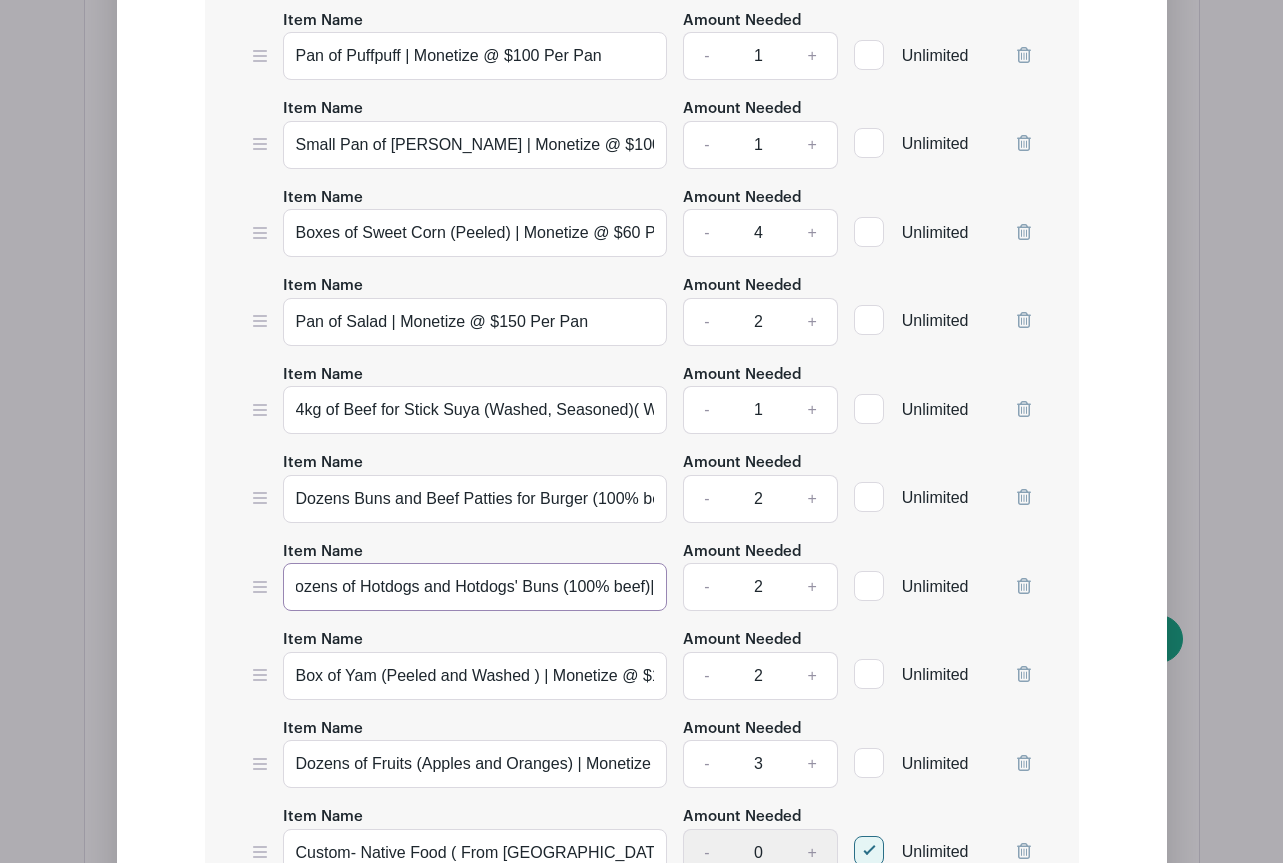 scroll, scrollTop: 0, scrollLeft: 16, axis: horizontal 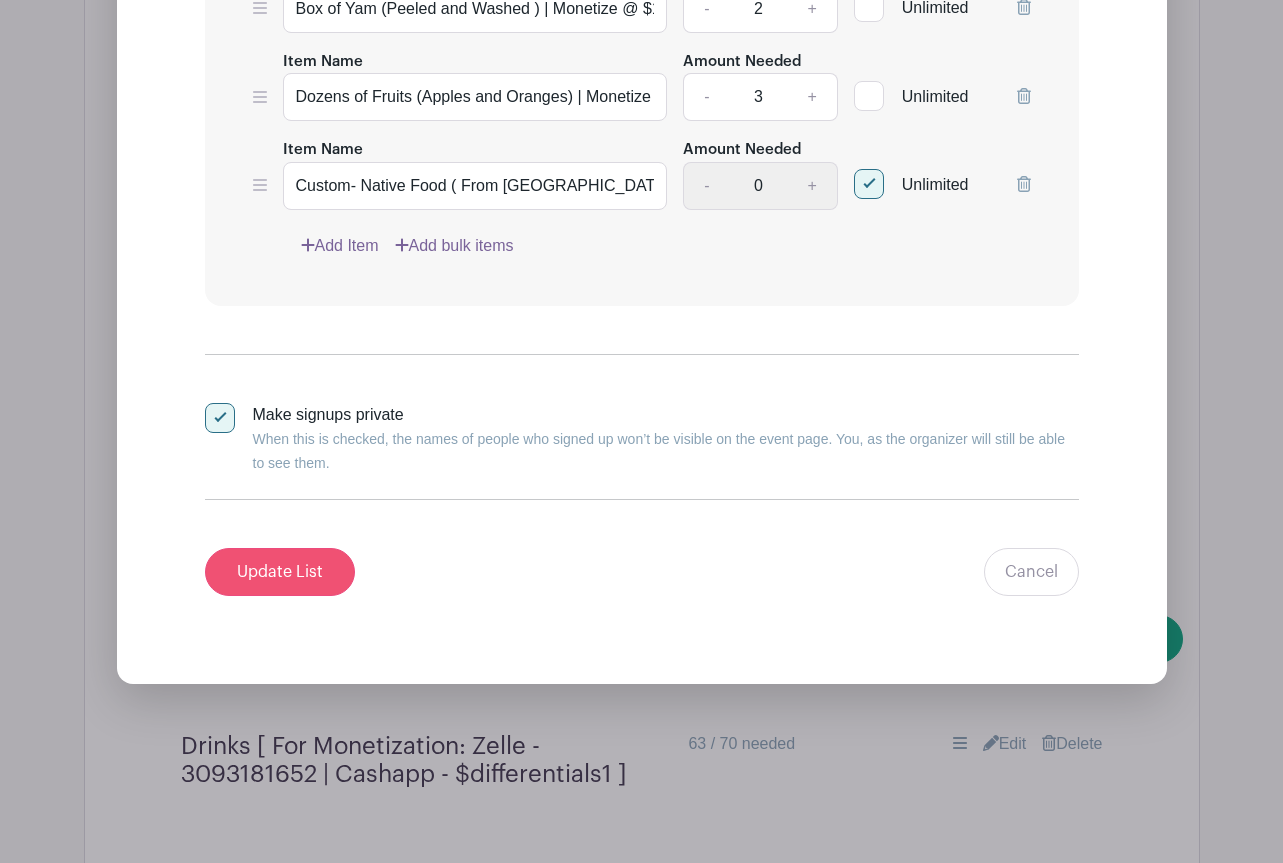 type on "Dozens of Hotdogs and Hotdogs' Buns (100% beef)| Monetize @ $100 Per Dozen" 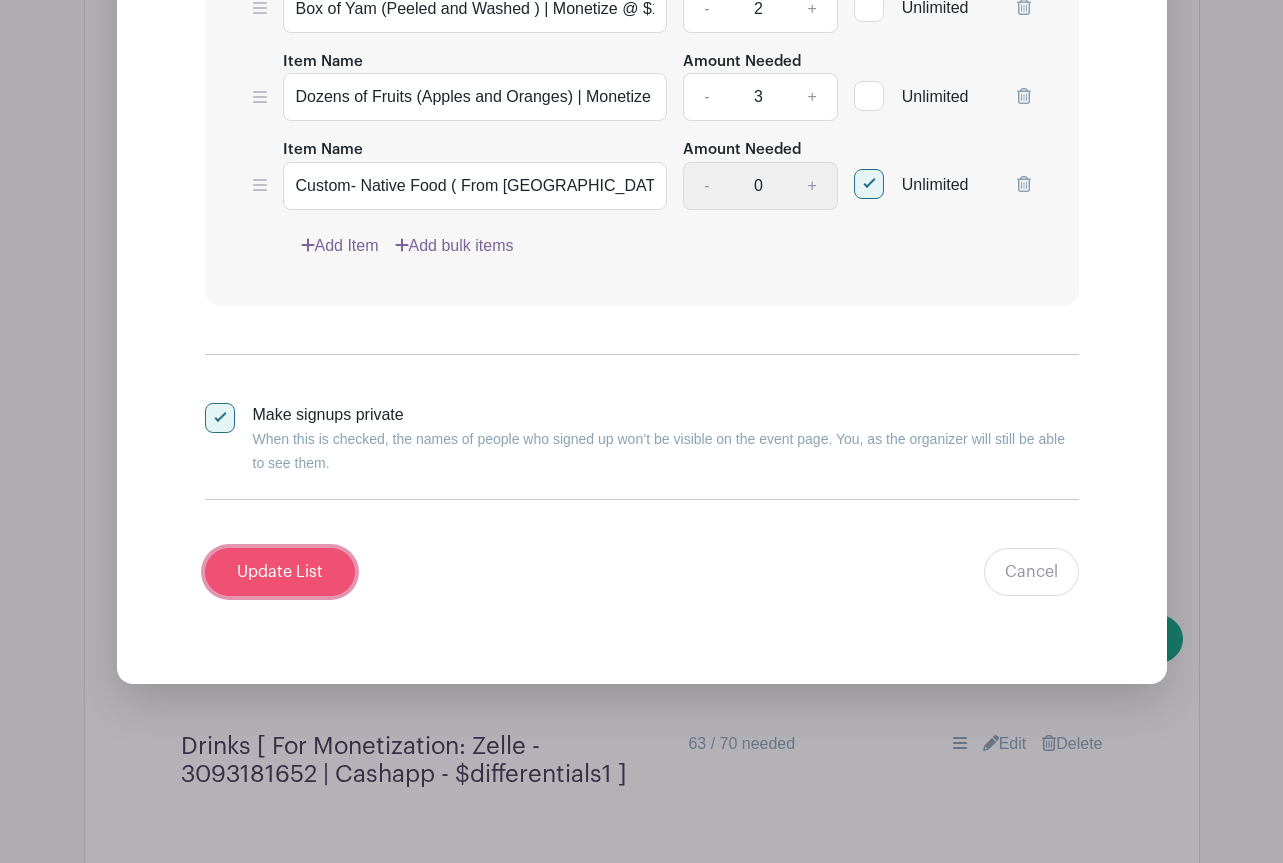 scroll, scrollTop: 0, scrollLeft: 0, axis: both 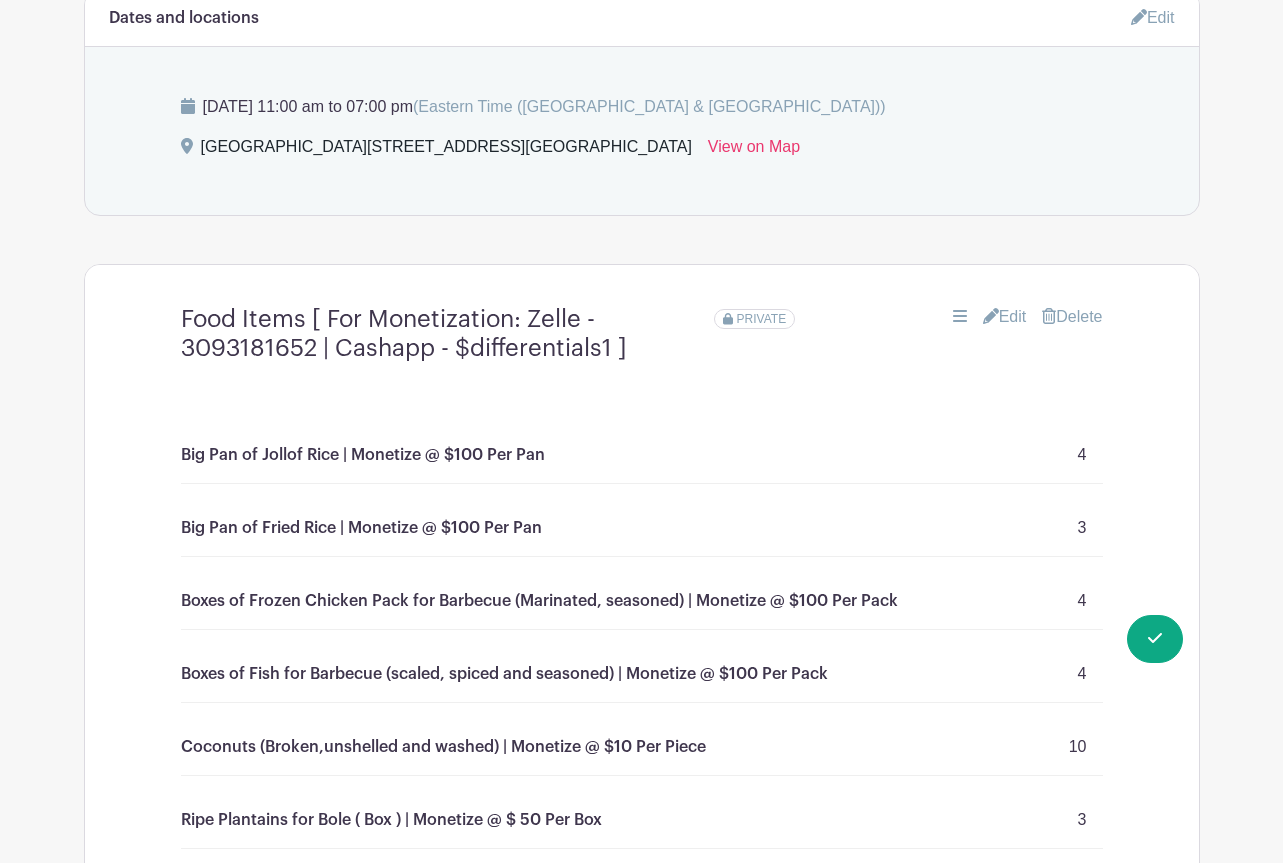 click on "Edit" at bounding box center [1005, 317] 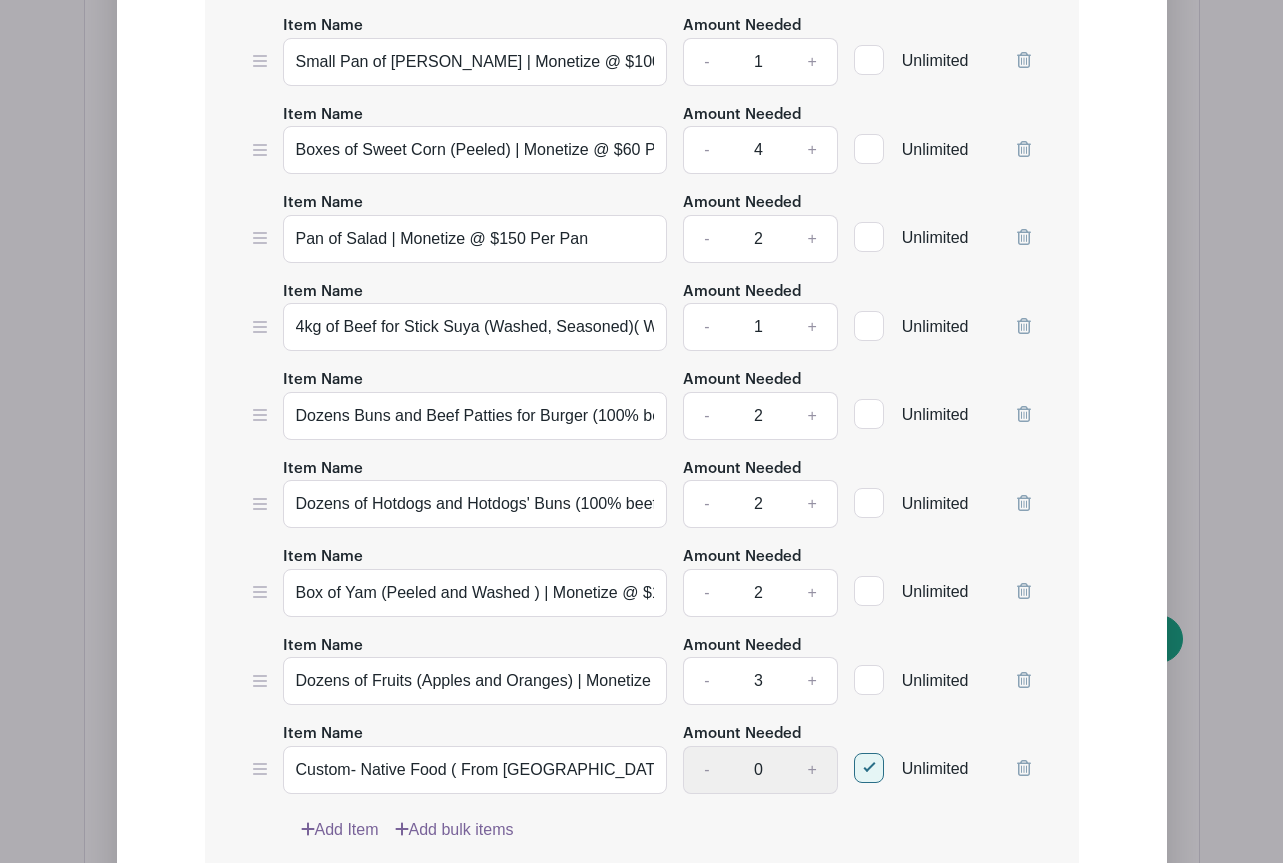scroll, scrollTop: 3142, scrollLeft: 0, axis: vertical 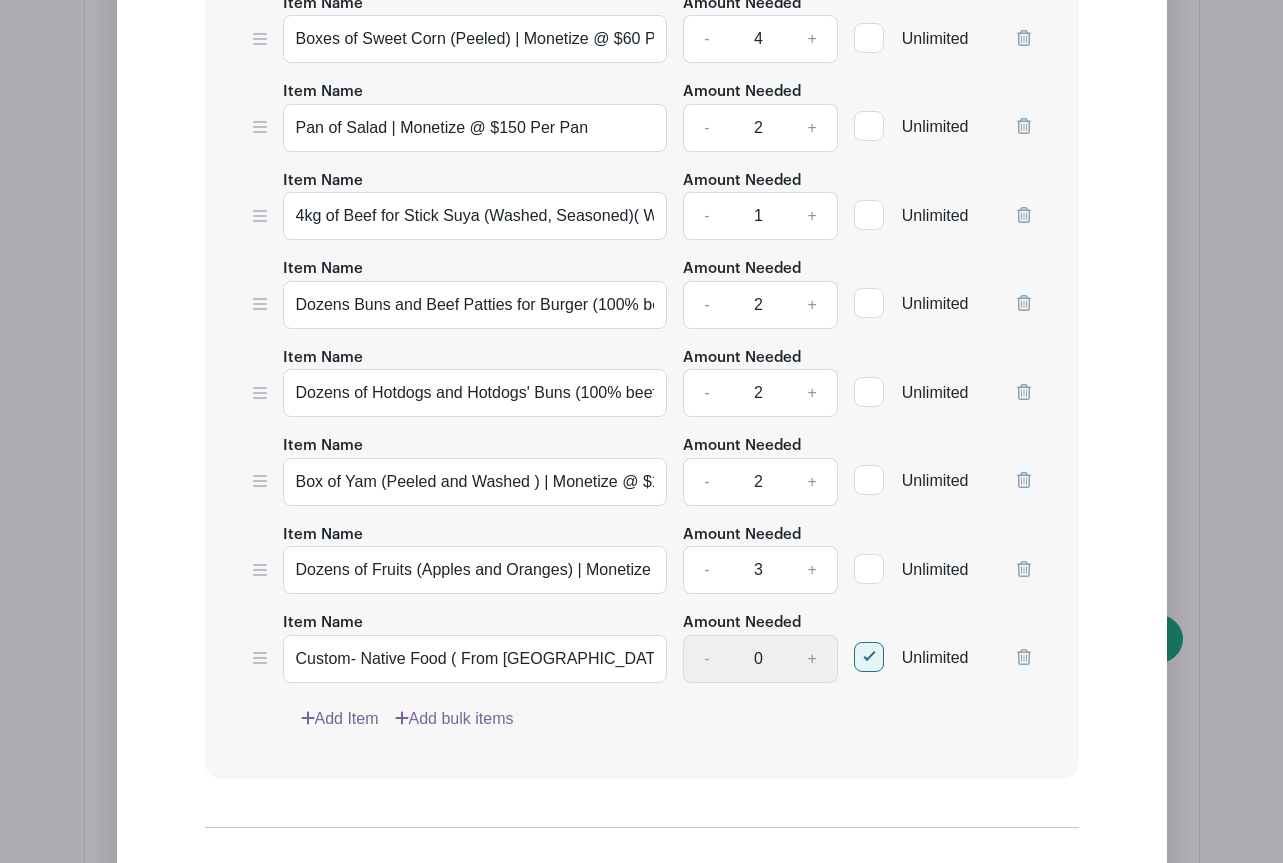 click on "Add Item" at bounding box center [340, 719] 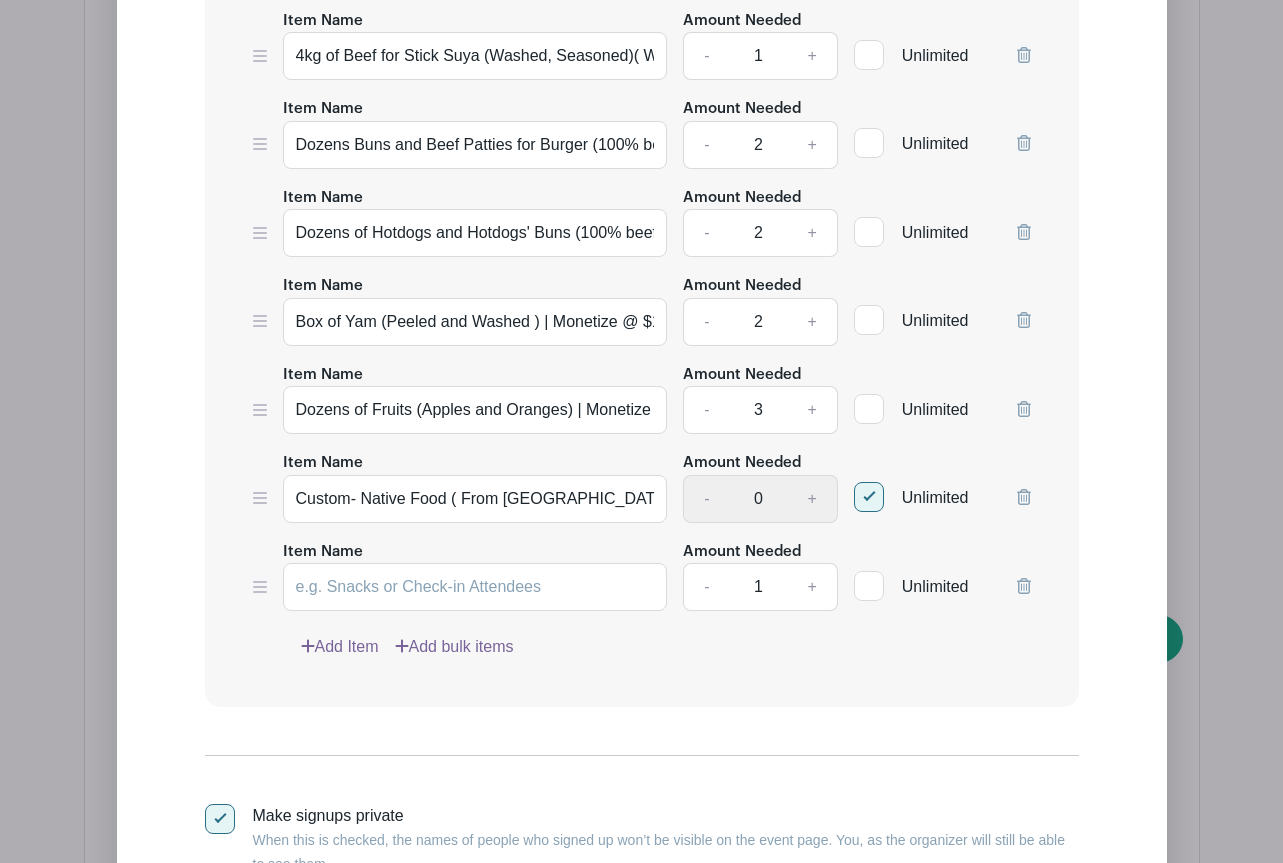 scroll, scrollTop: 3142, scrollLeft: 0, axis: vertical 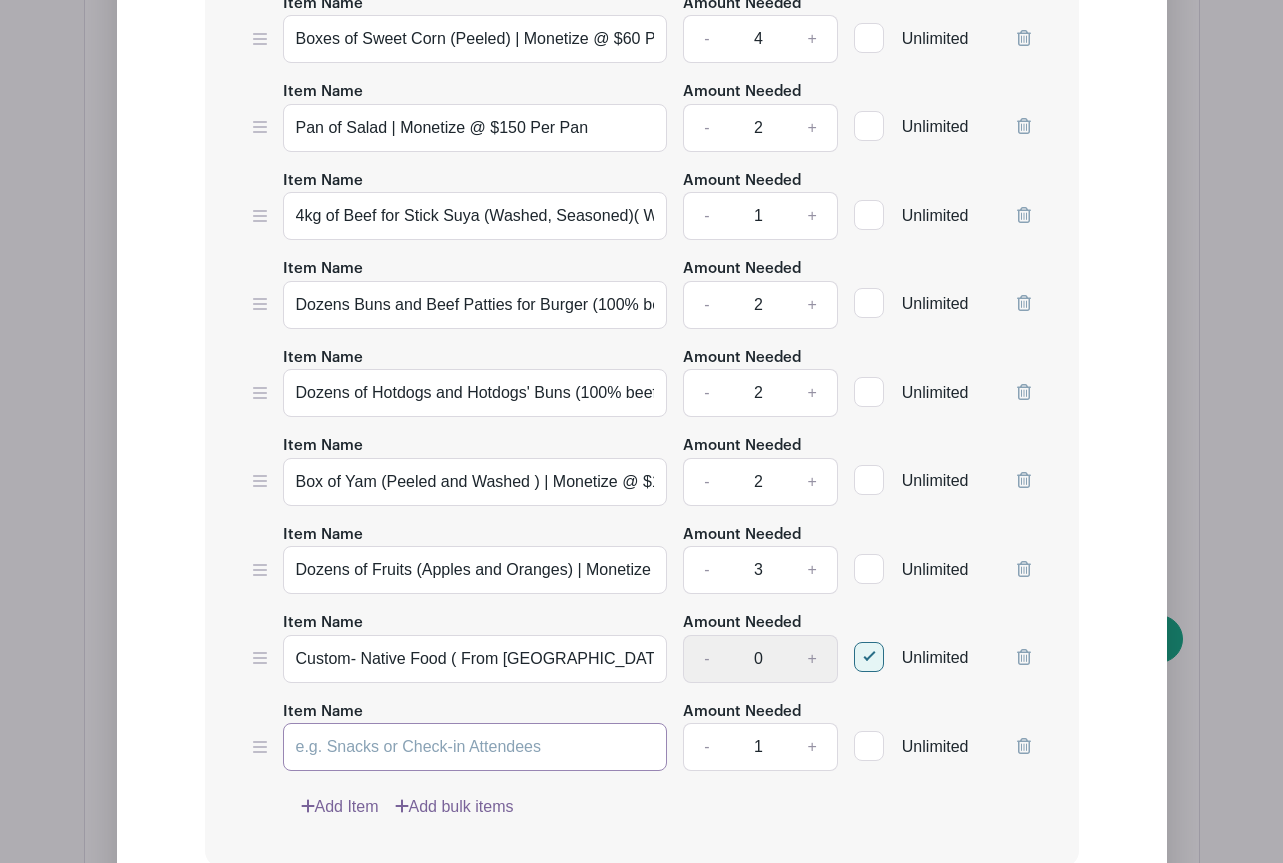 click on "Item Name" at bounding box center [475, 747] 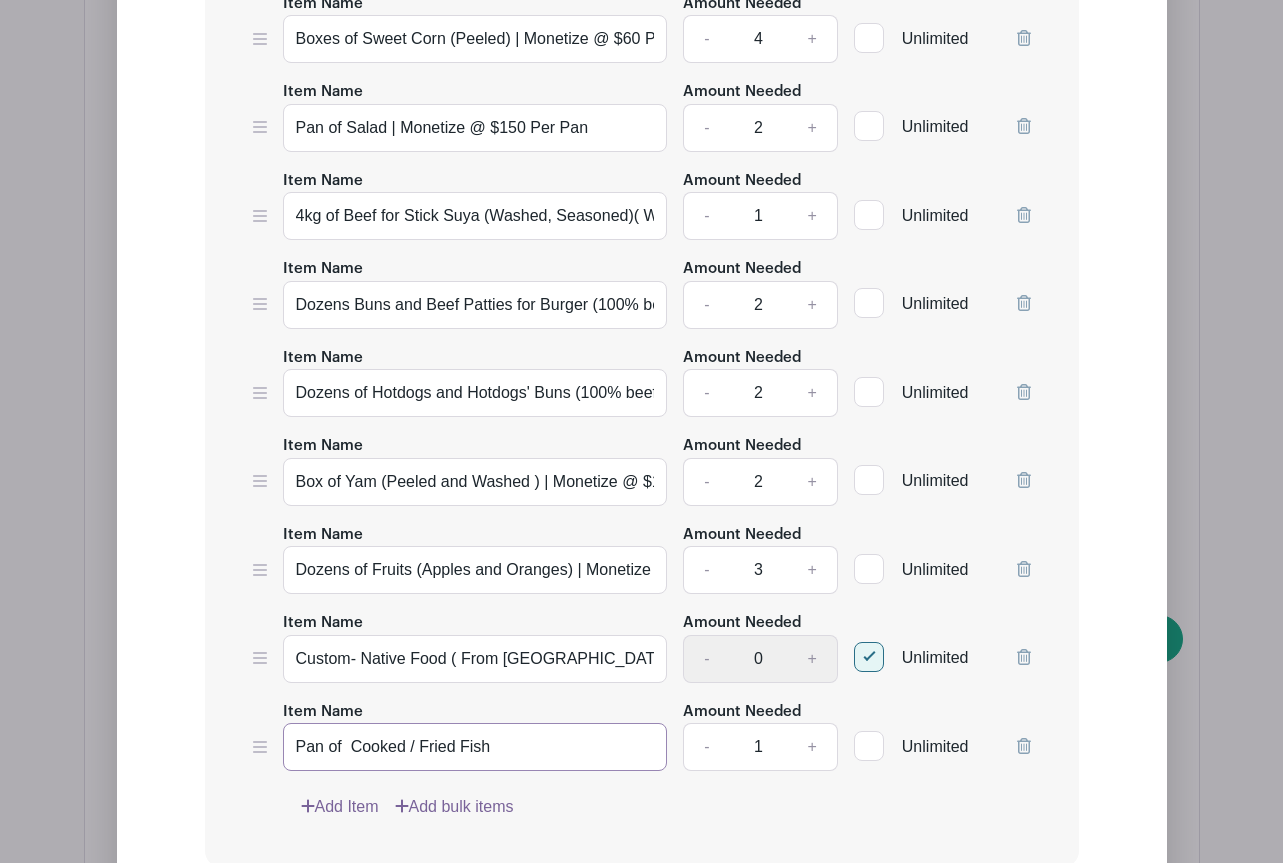 type on "Pan of  Cooked / Fried Fish" 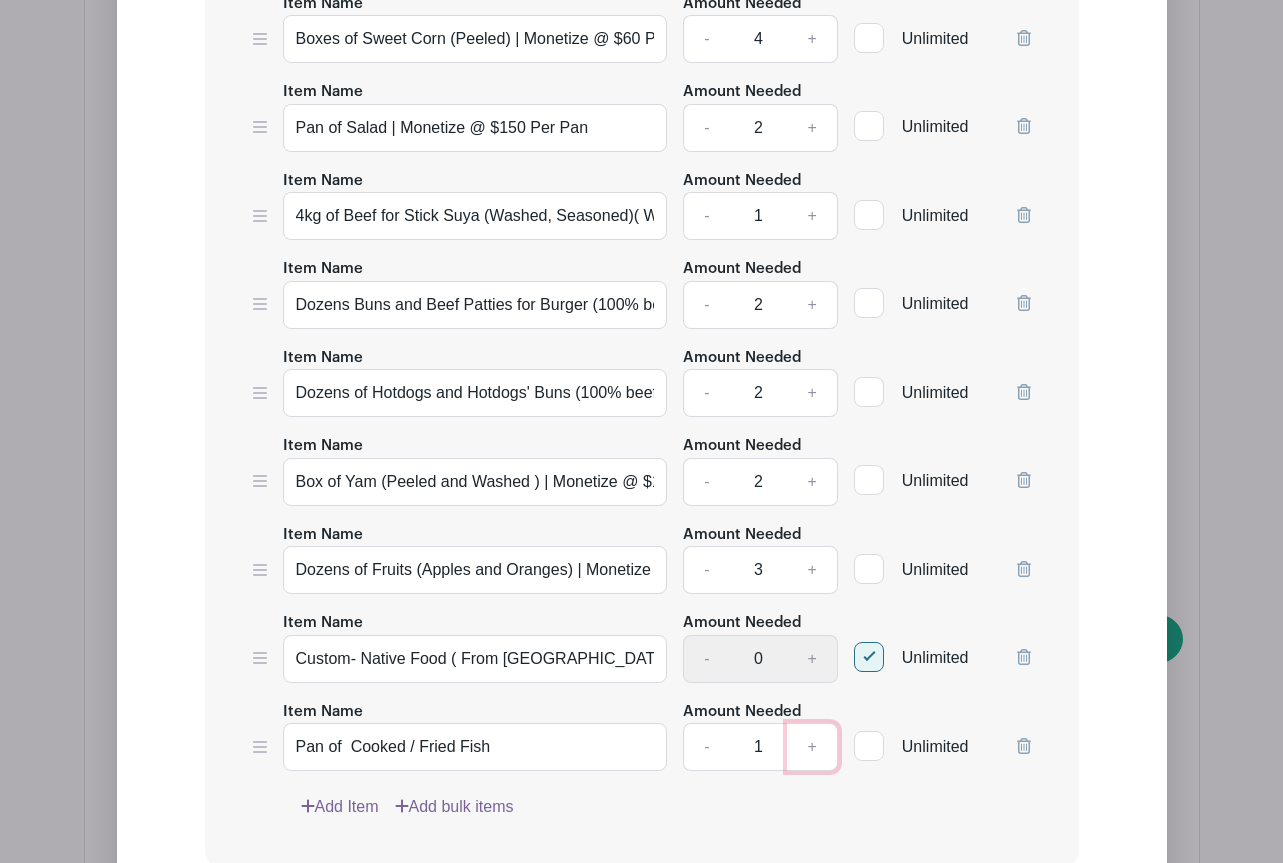 click on "+" at bounding box center (812, 747) 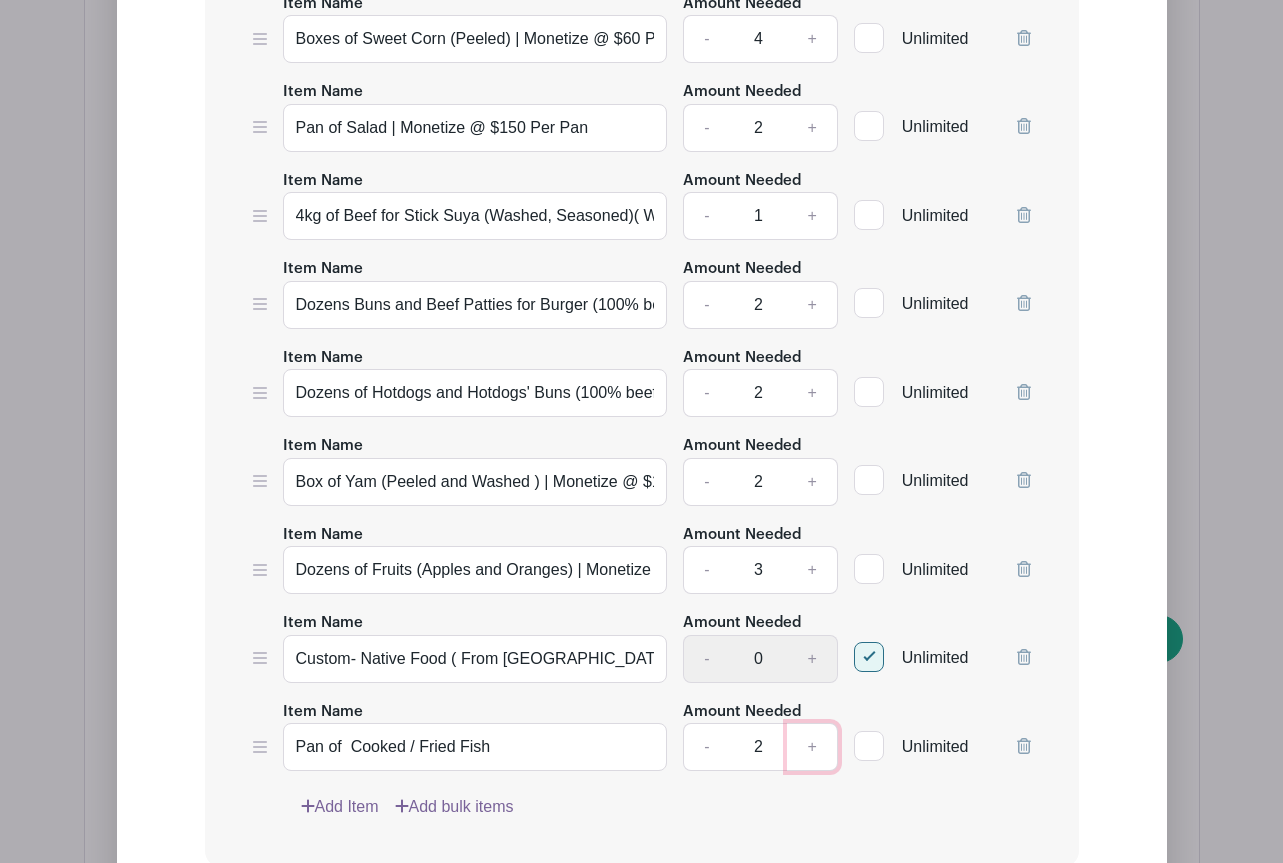 click on "+" at bounding box center (812, 747) 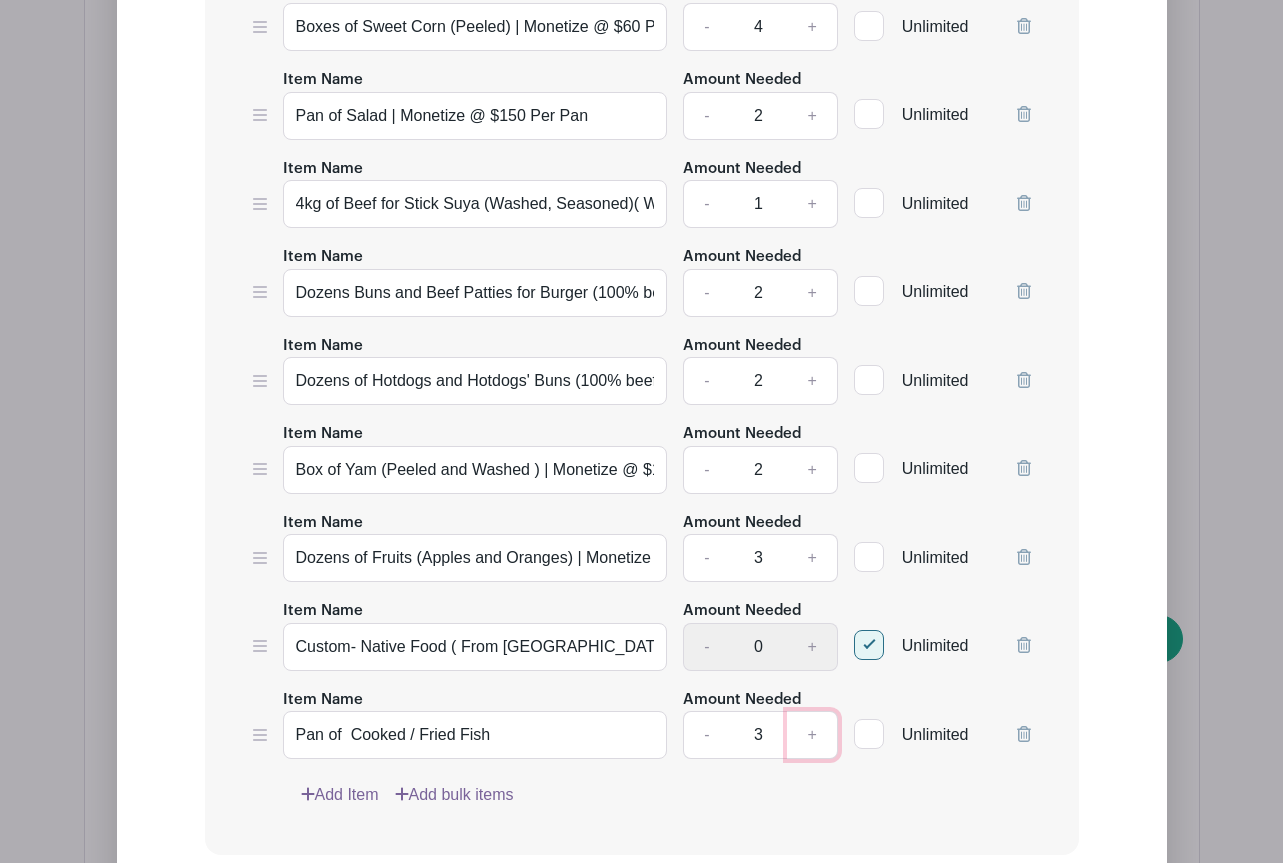 scroll, scrollTop: 3167, scrollLeft: 0, axis: vertical 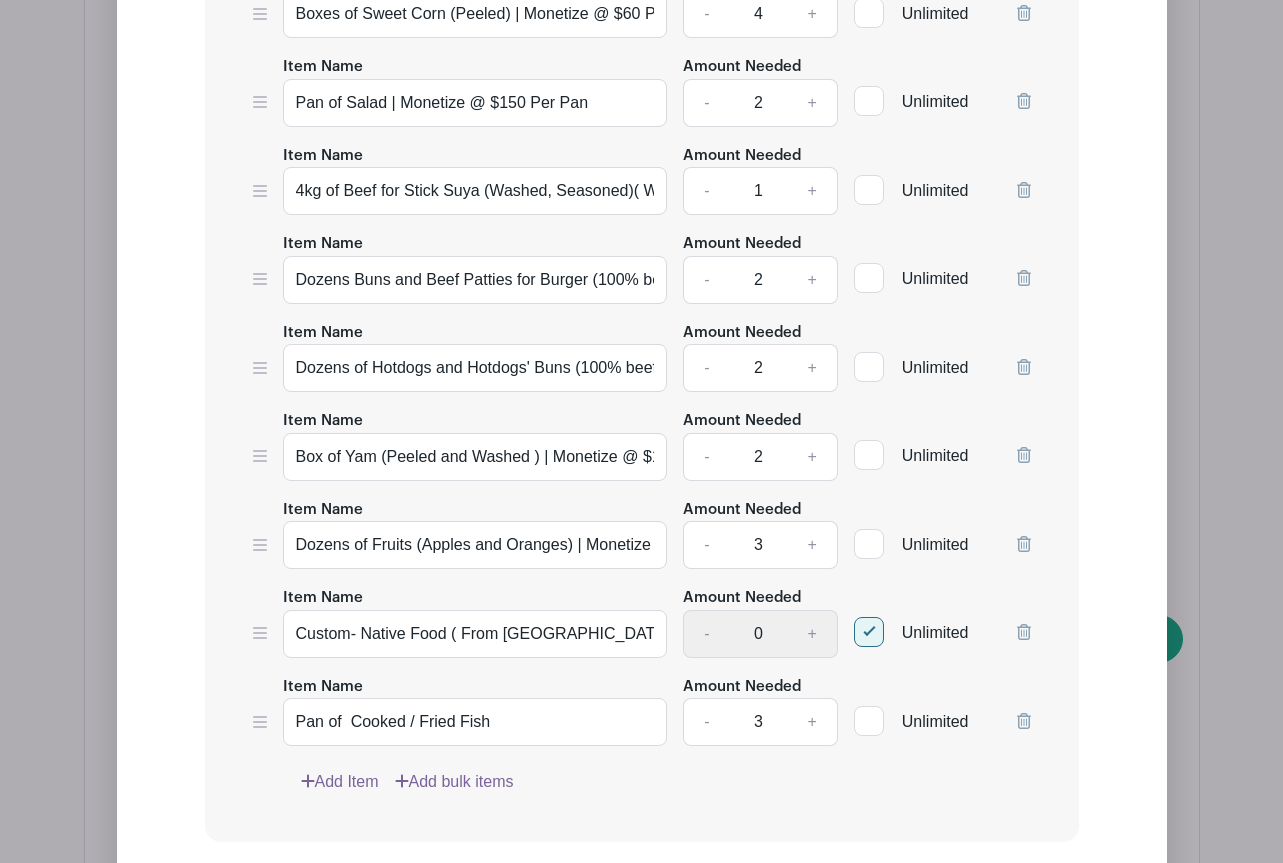 click on "Add Item" at bounding box center [340, 782] 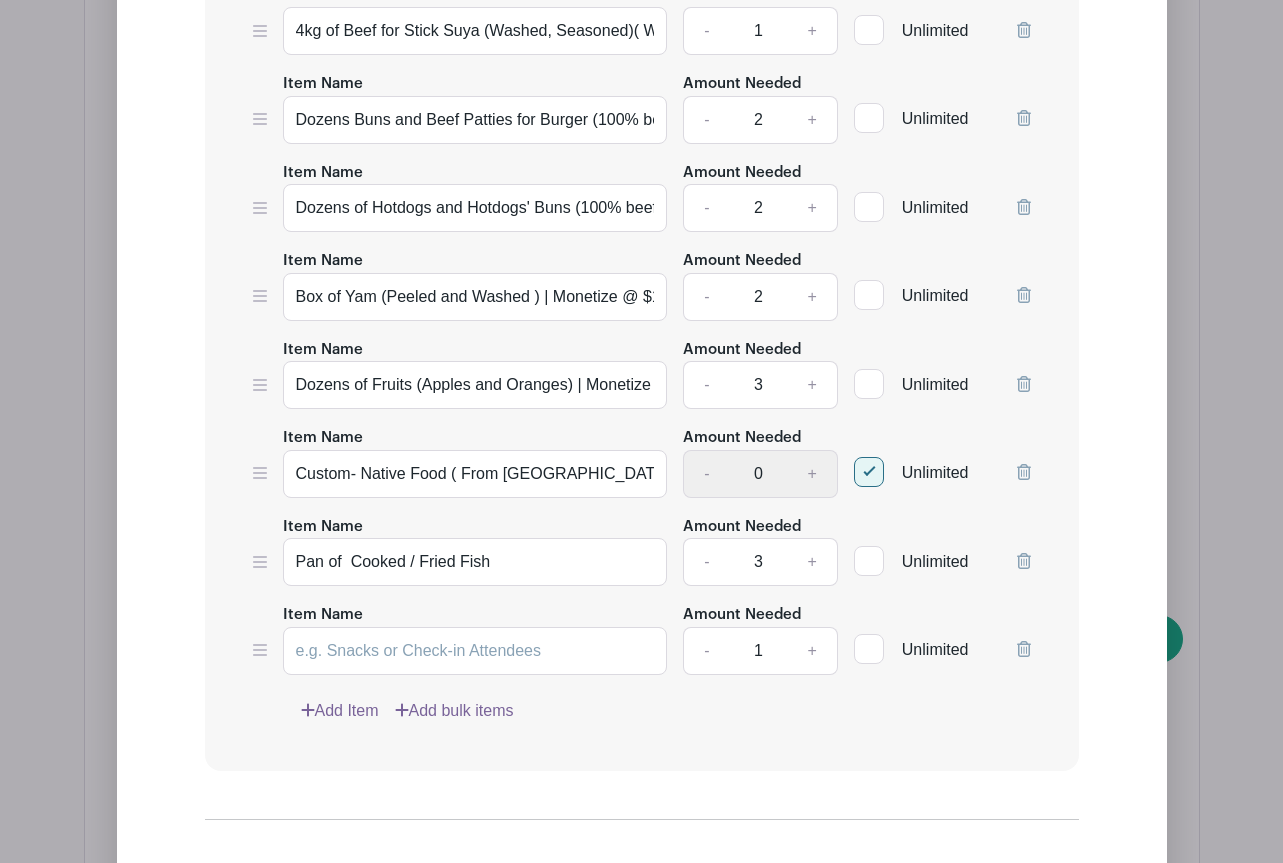 scroll, scrollTop: 3167, scrollLeft: 0, axis: vertical 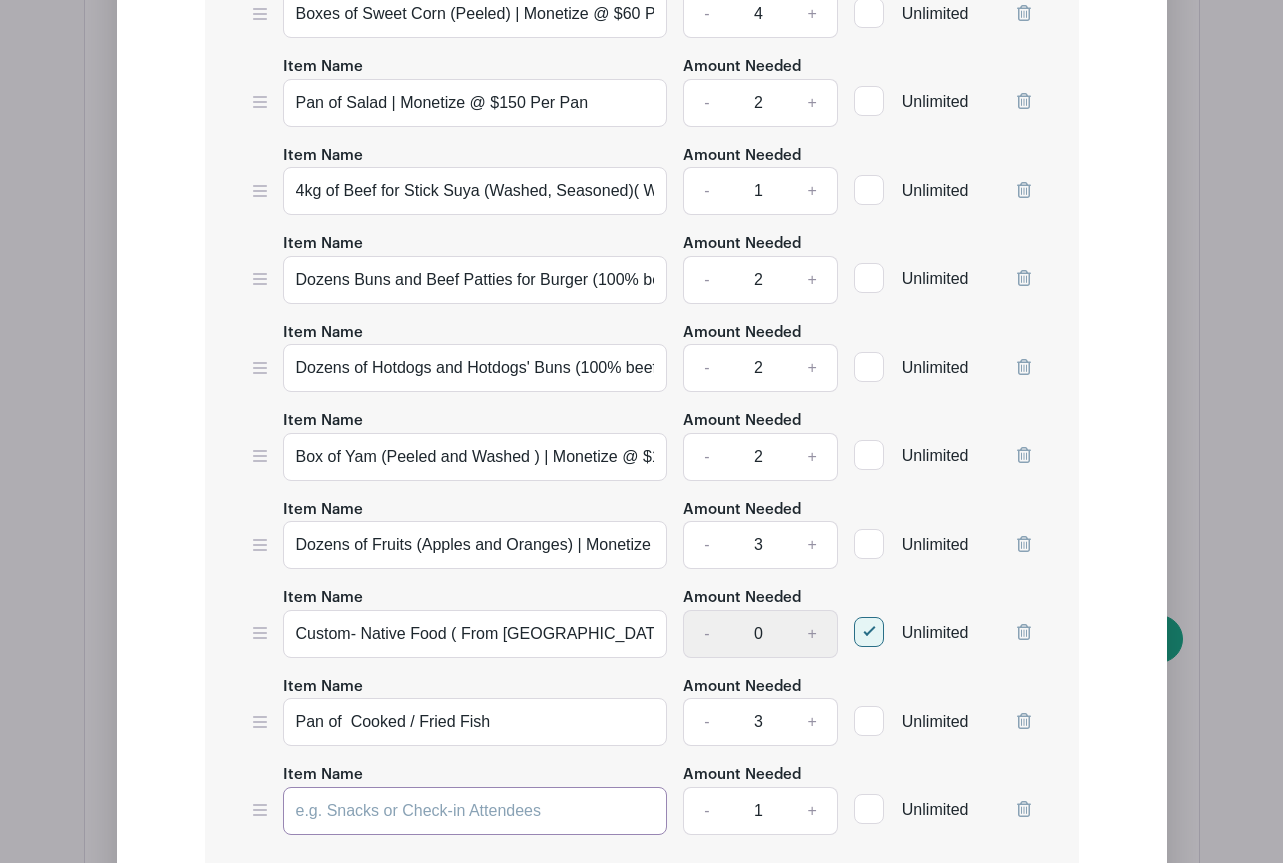 click on "Item Name" at bounding box center (475, 811) 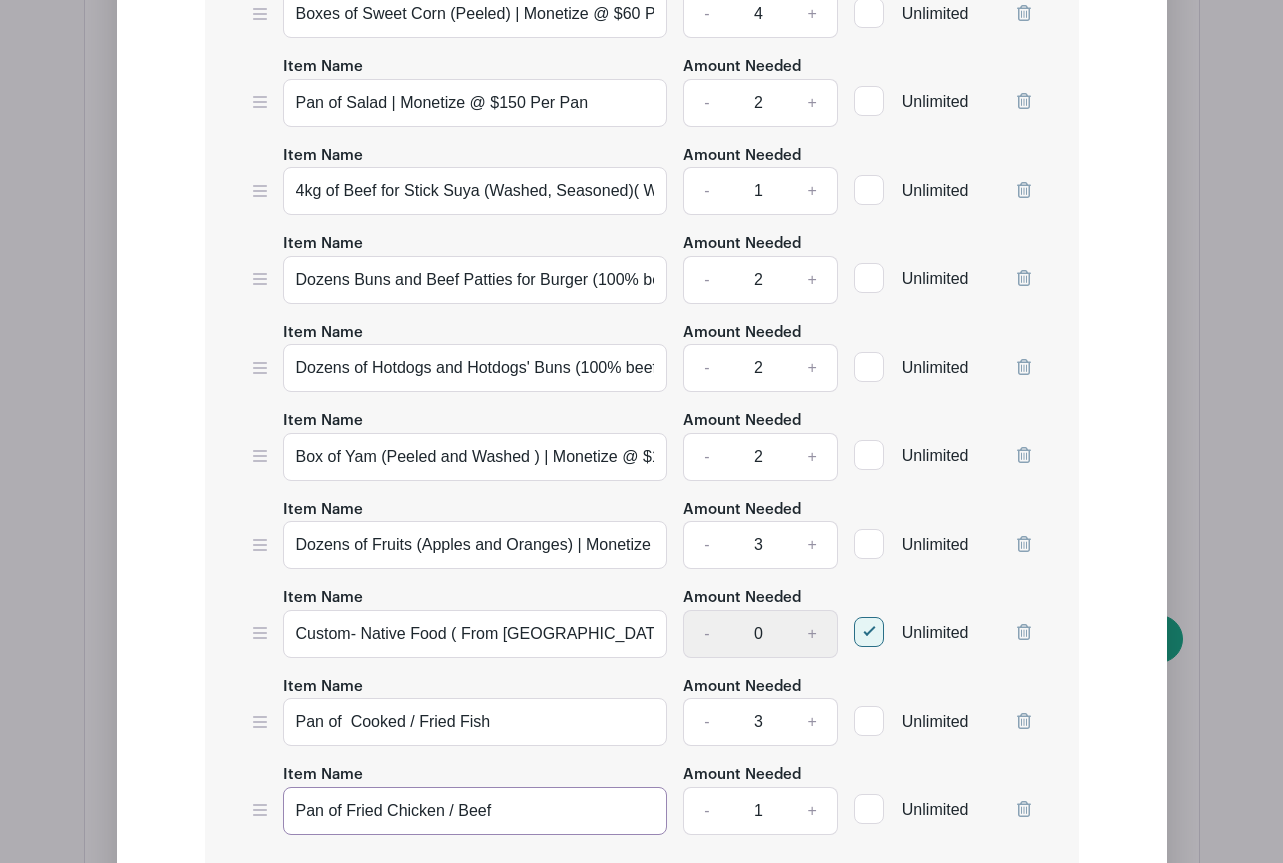 type on "Pan of Fried Chicken / Beef" 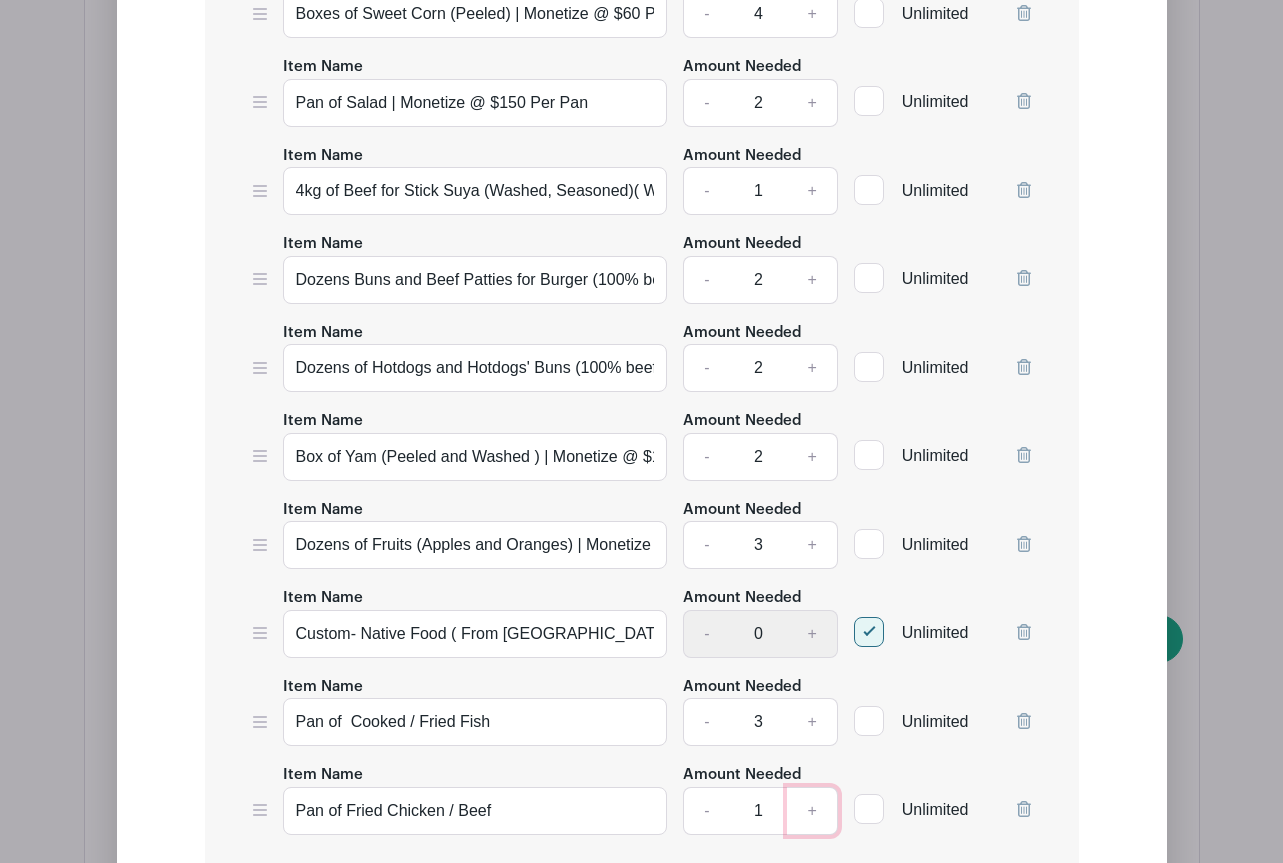 click on "+" at bounding box center [812, 811] 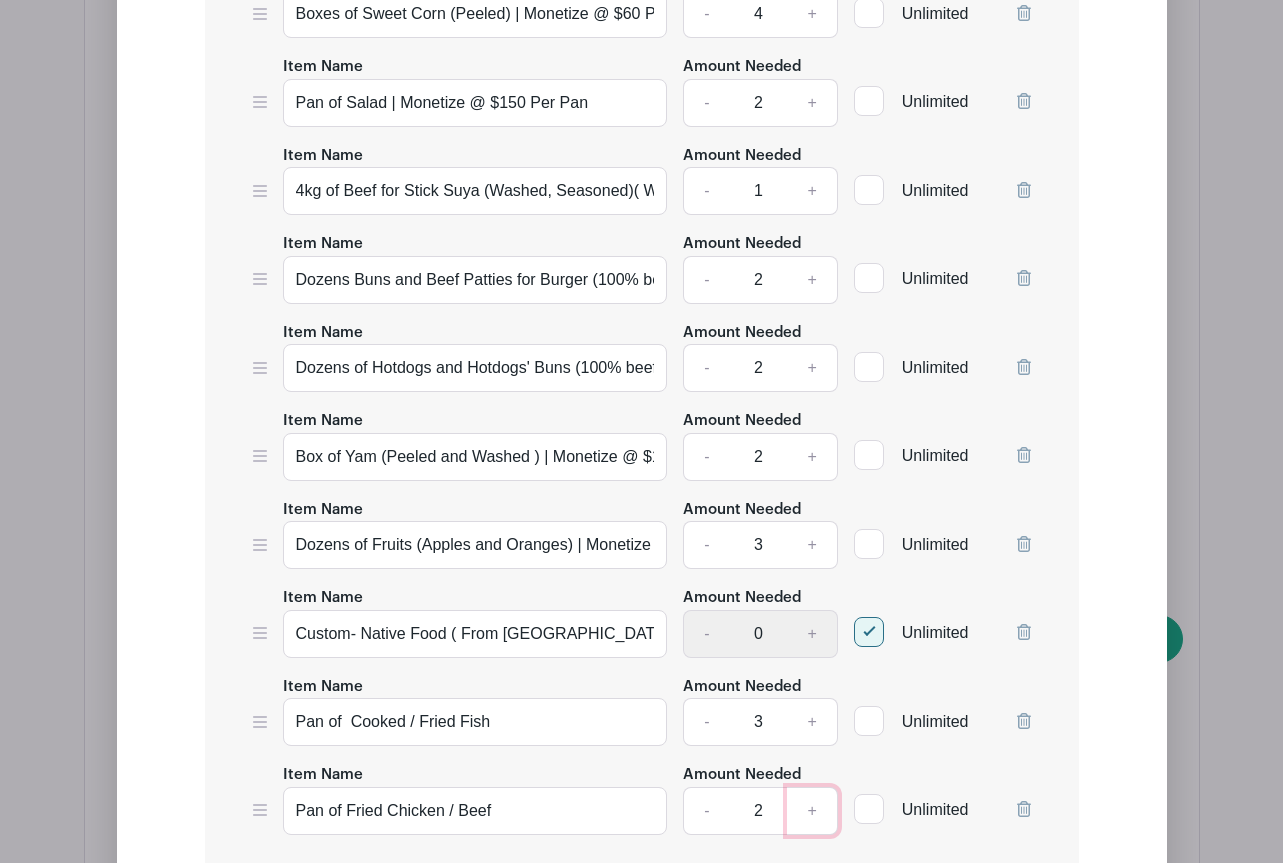 click on "+" at bounding box center (812, 811) 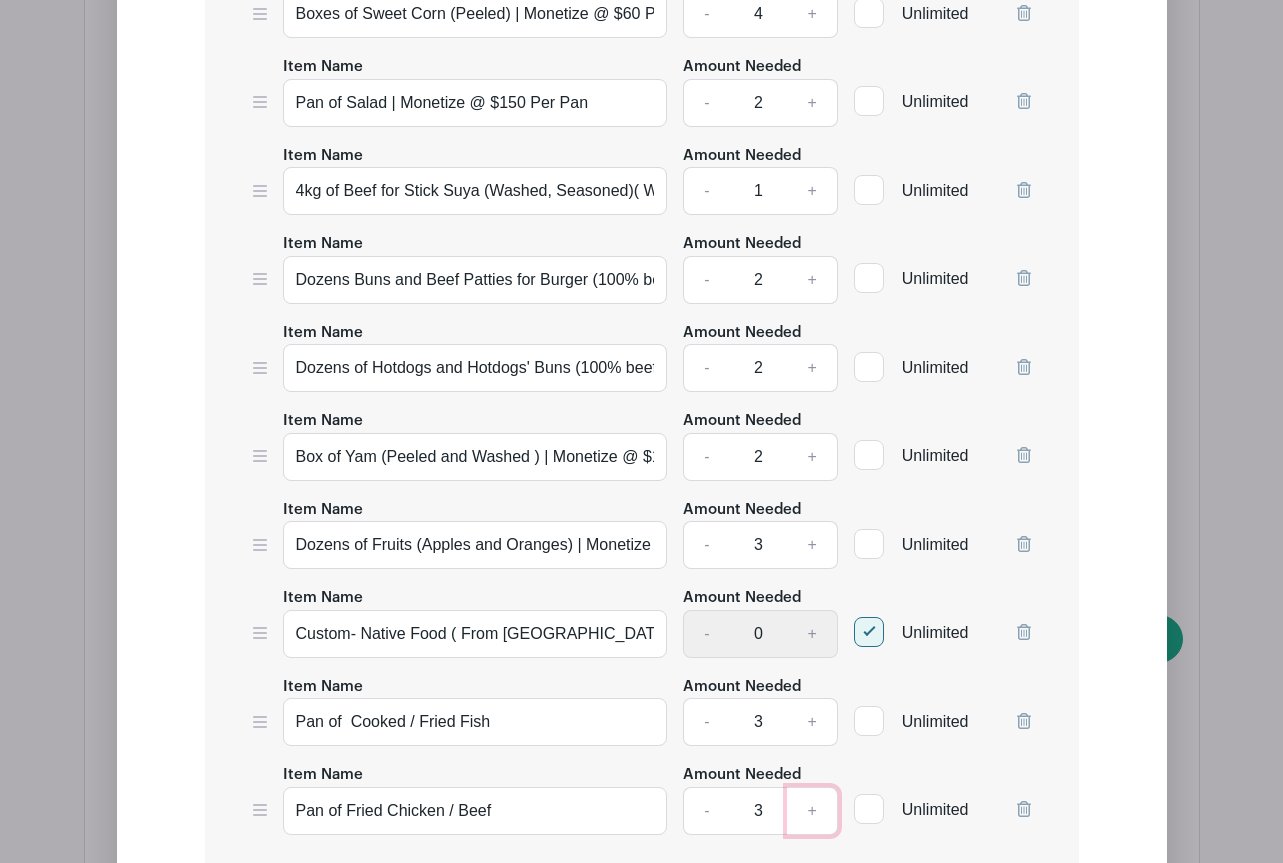 click on "+" at bounding box center [812, 811] 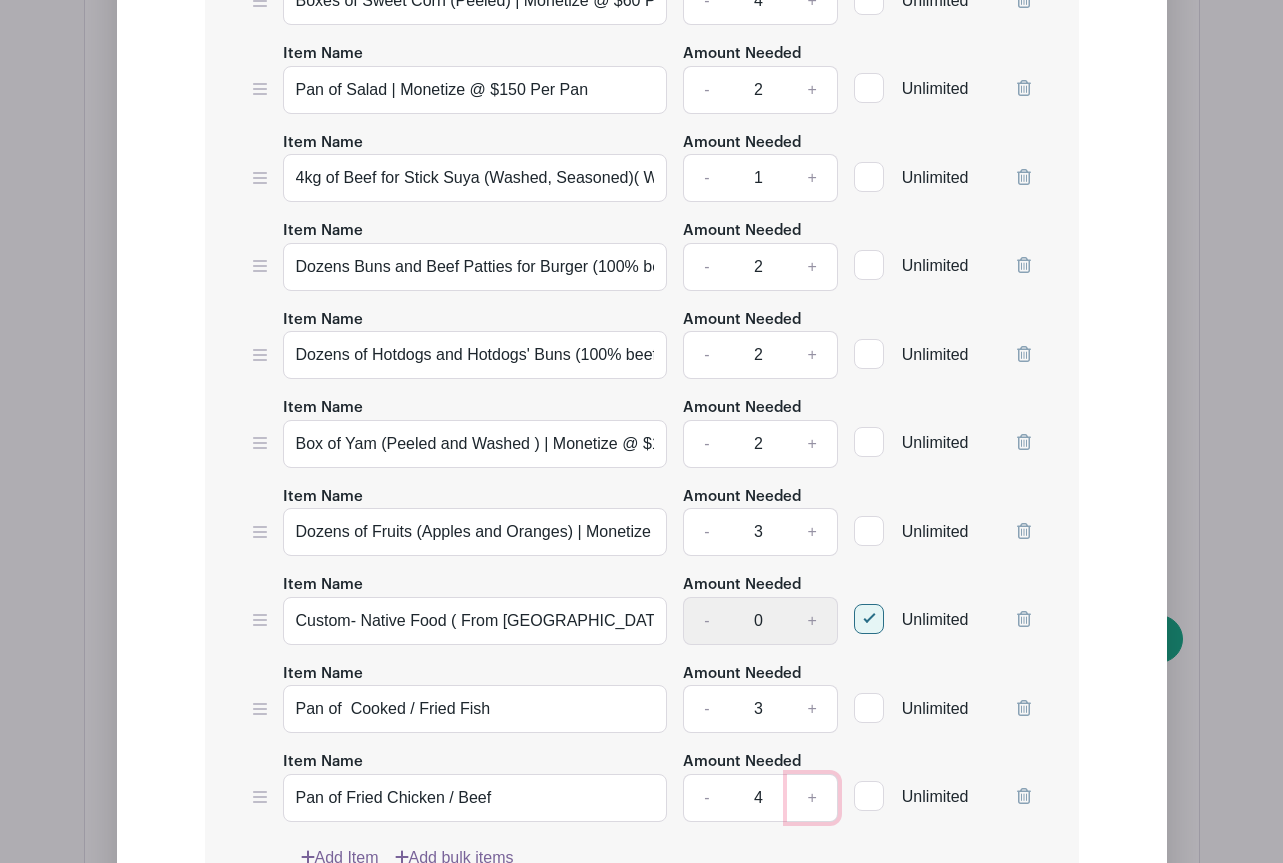 scroll, scrollTop: 3518, scrollLeft: 0, axis: vertical 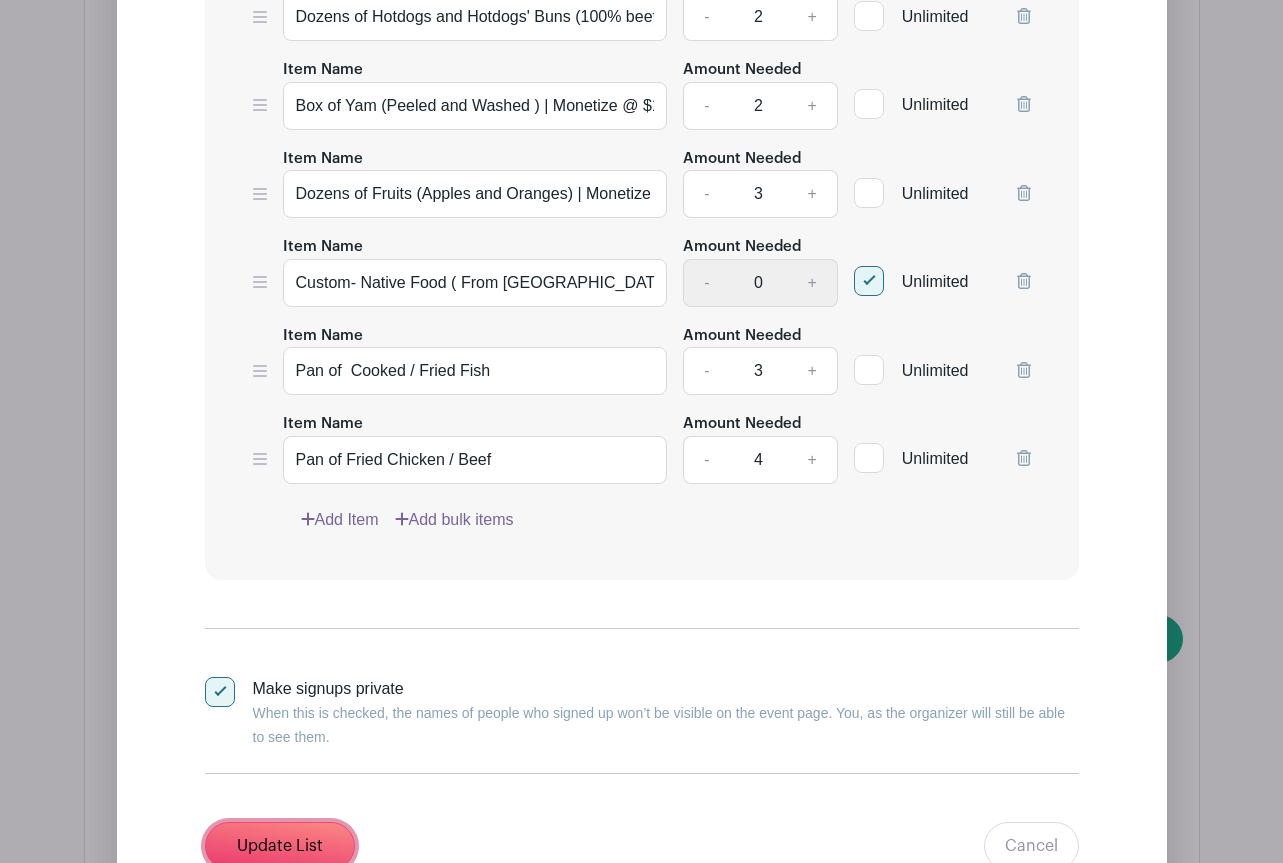 click on "Update List" at bounding box center (280, 846) 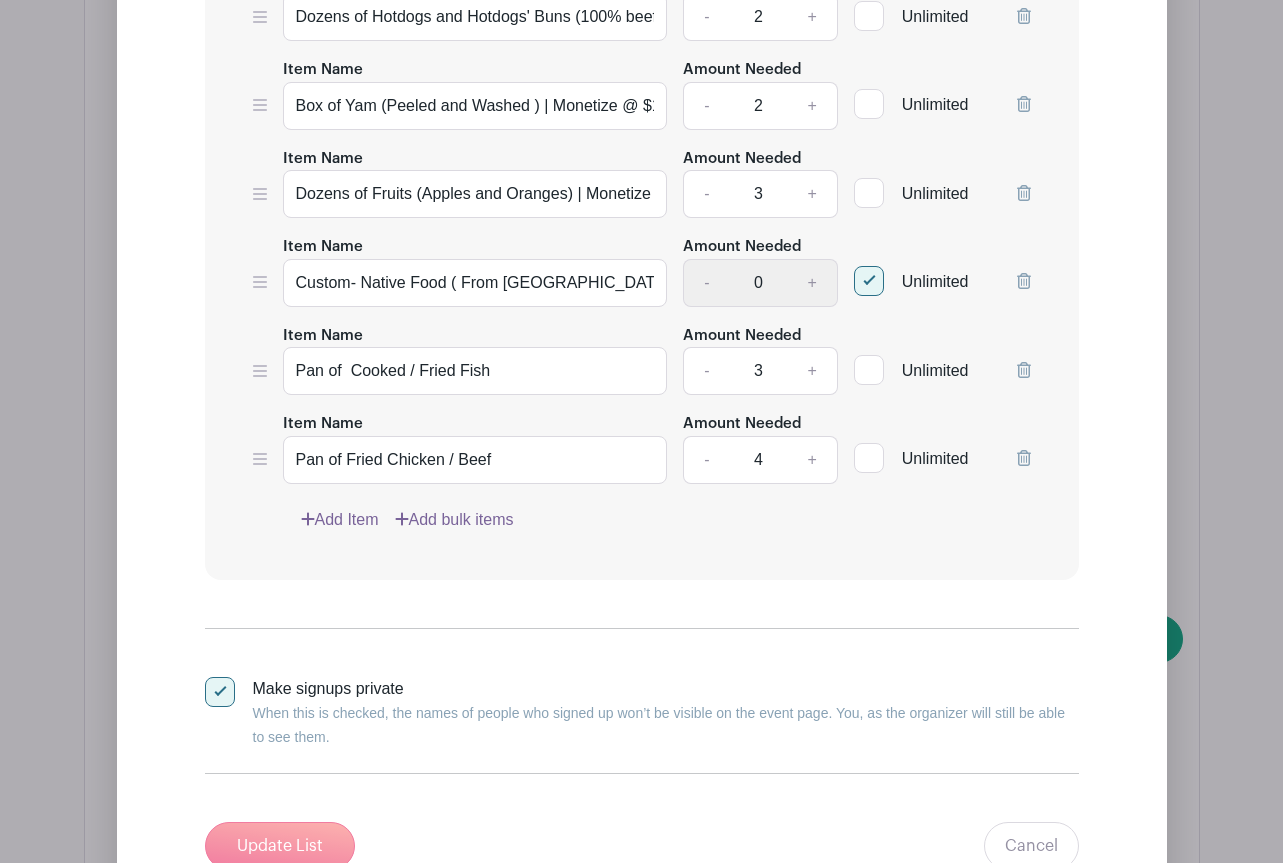 scroll, scrollTop: 3518, scrollLeft: 0, axis: vertical 